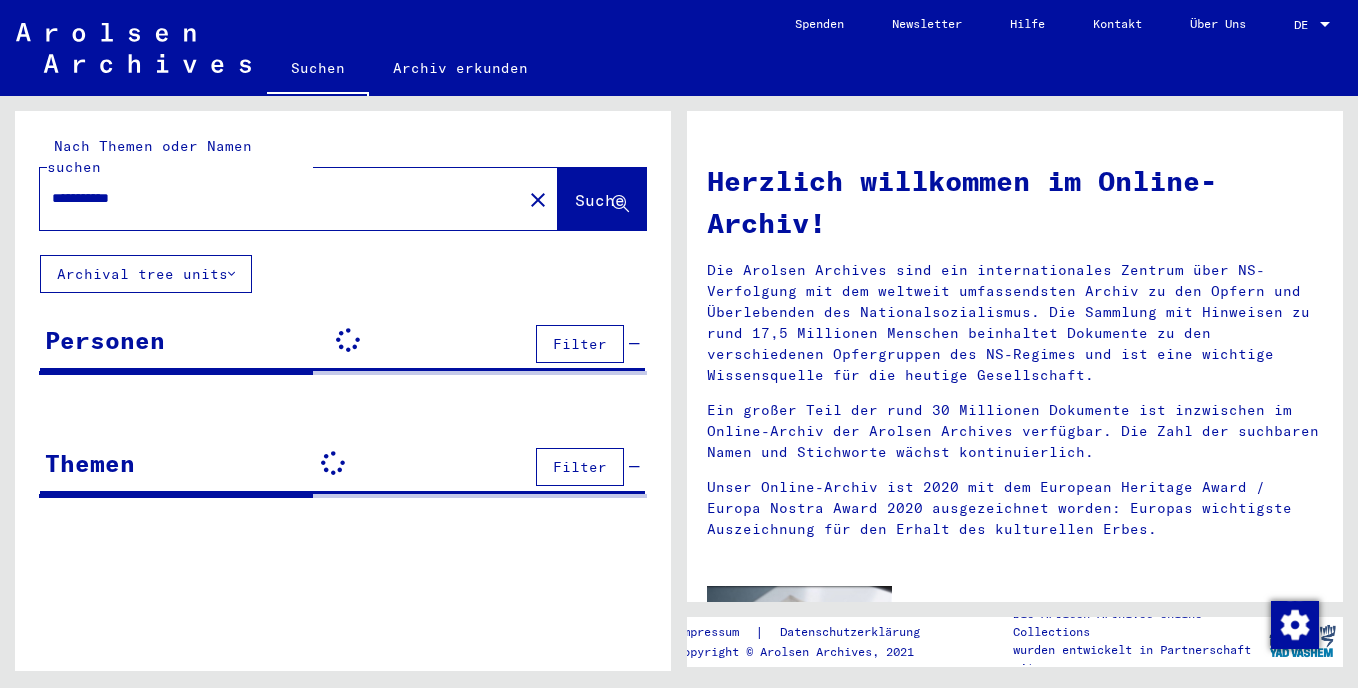 scroll, scrollTop: 0, scrollLeft: 0, axis: both 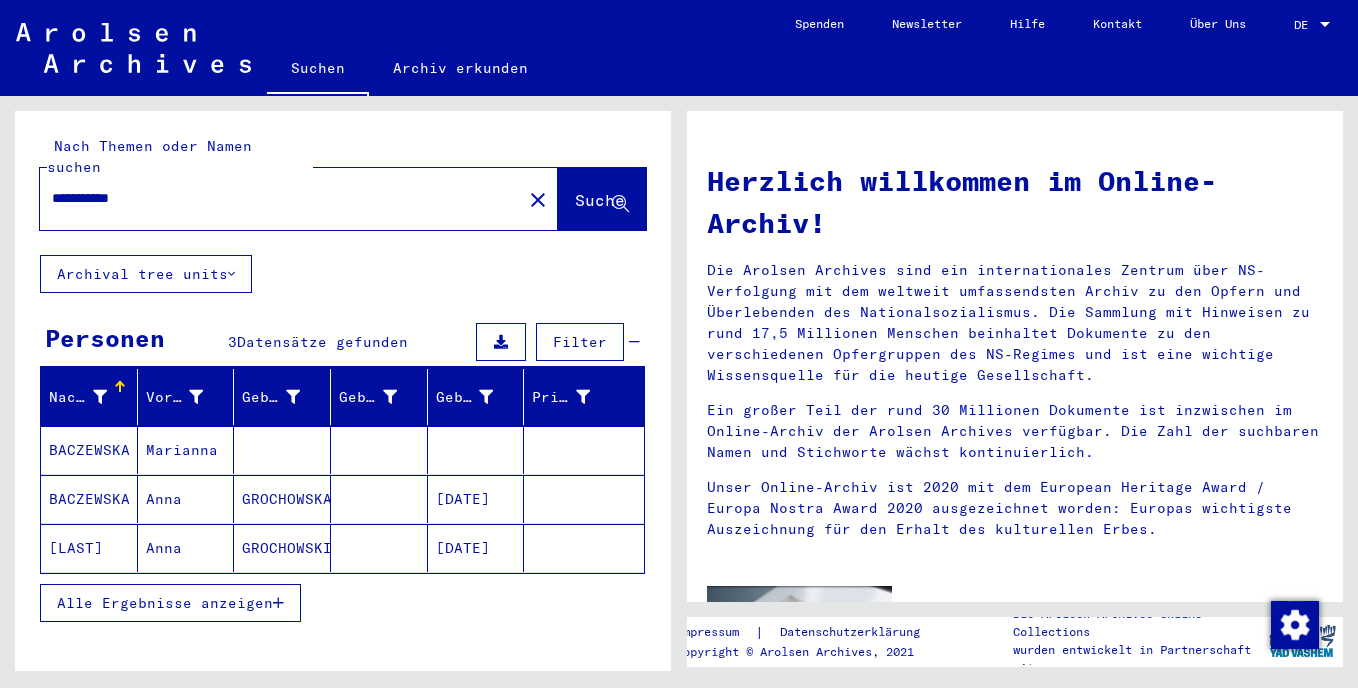 click on "Alle Ergebnisse anzeigen" at bounding box center (170, 603) 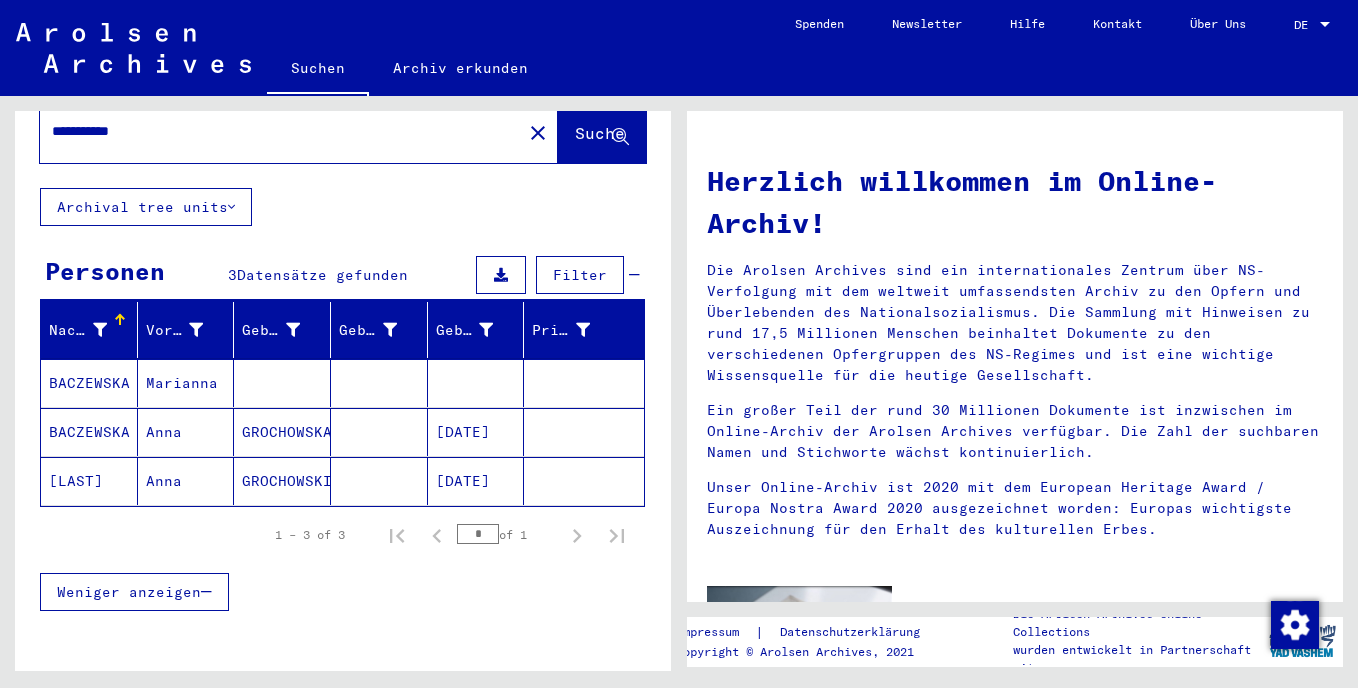 scroll, scrollTop: 0, scrollLeft: 0, axis: both 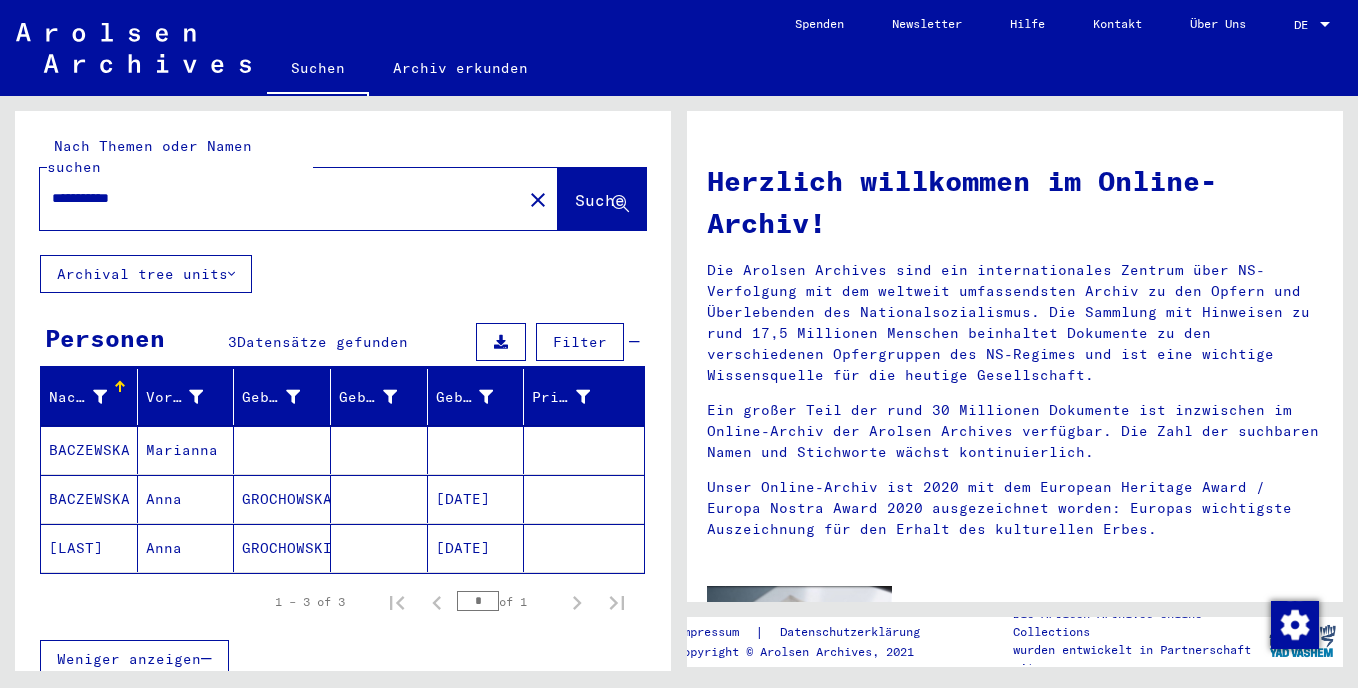 click on "**********" at bounding box center [275, 198] 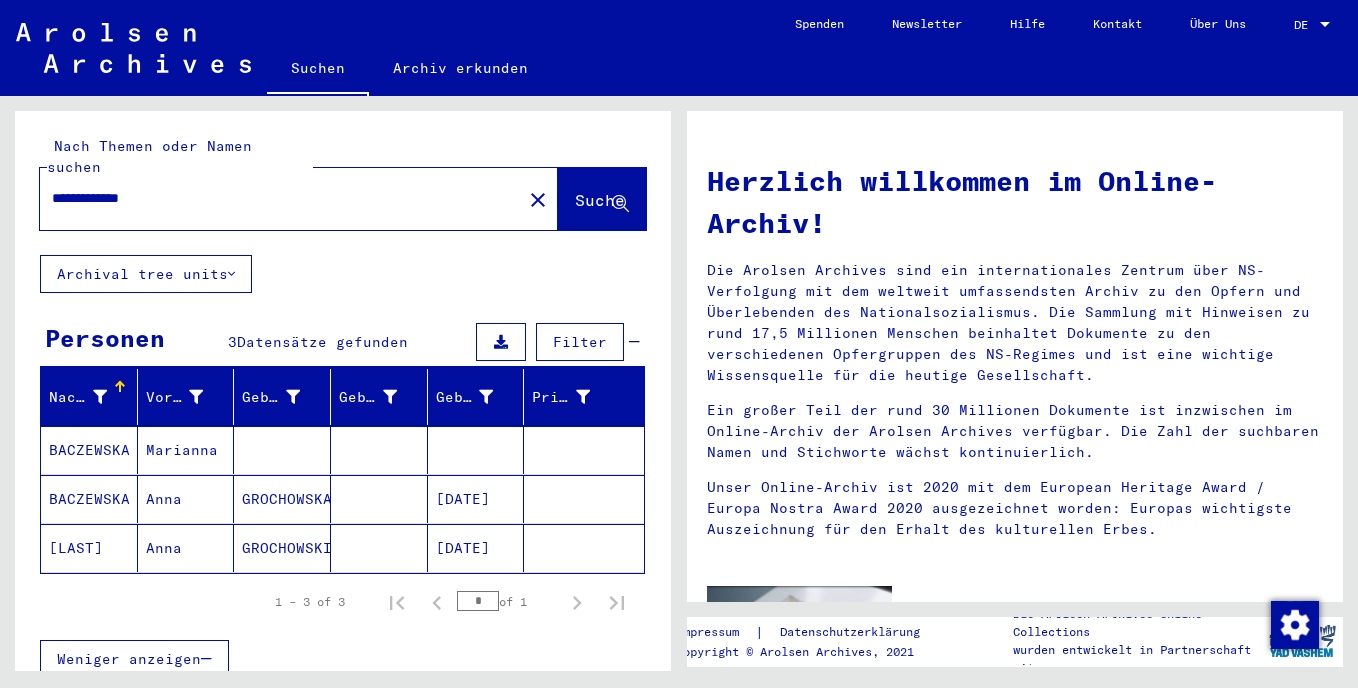 click on "Suche" 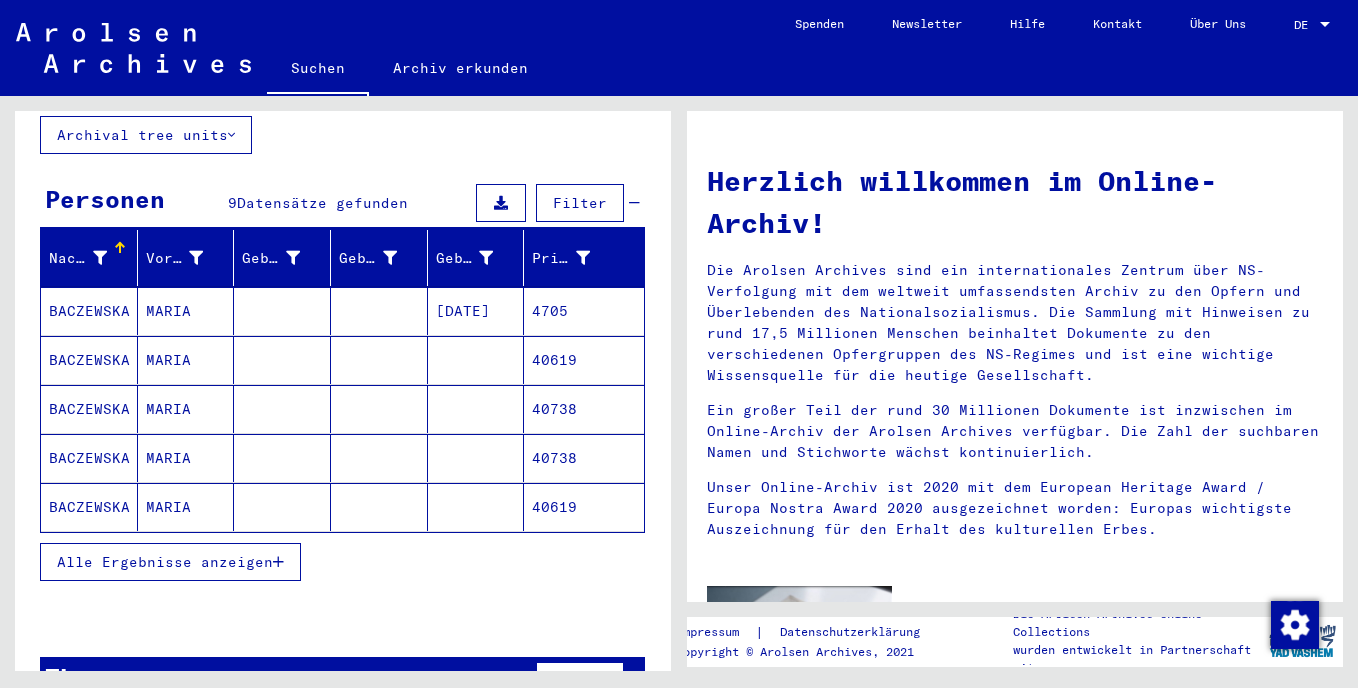 scroll, scrollTop: 177, scrollLeft: 0, axis: vertical 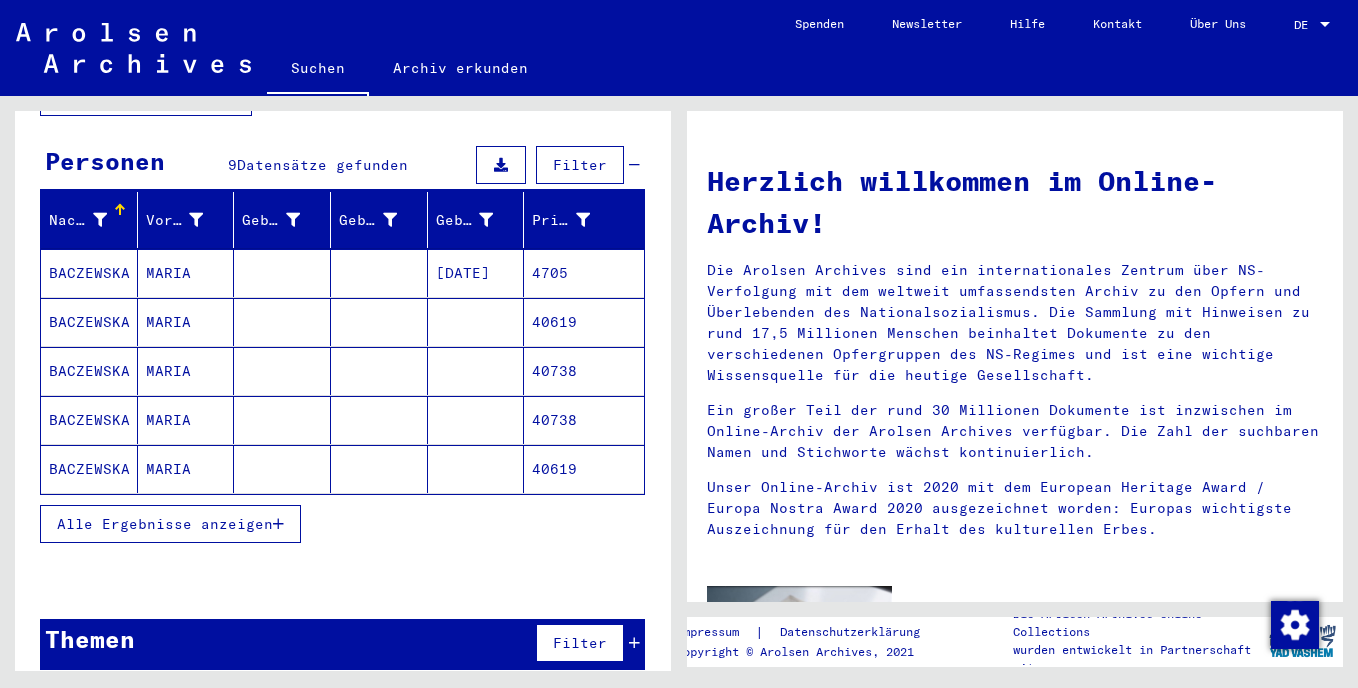 click at bounding box center [278, 524] 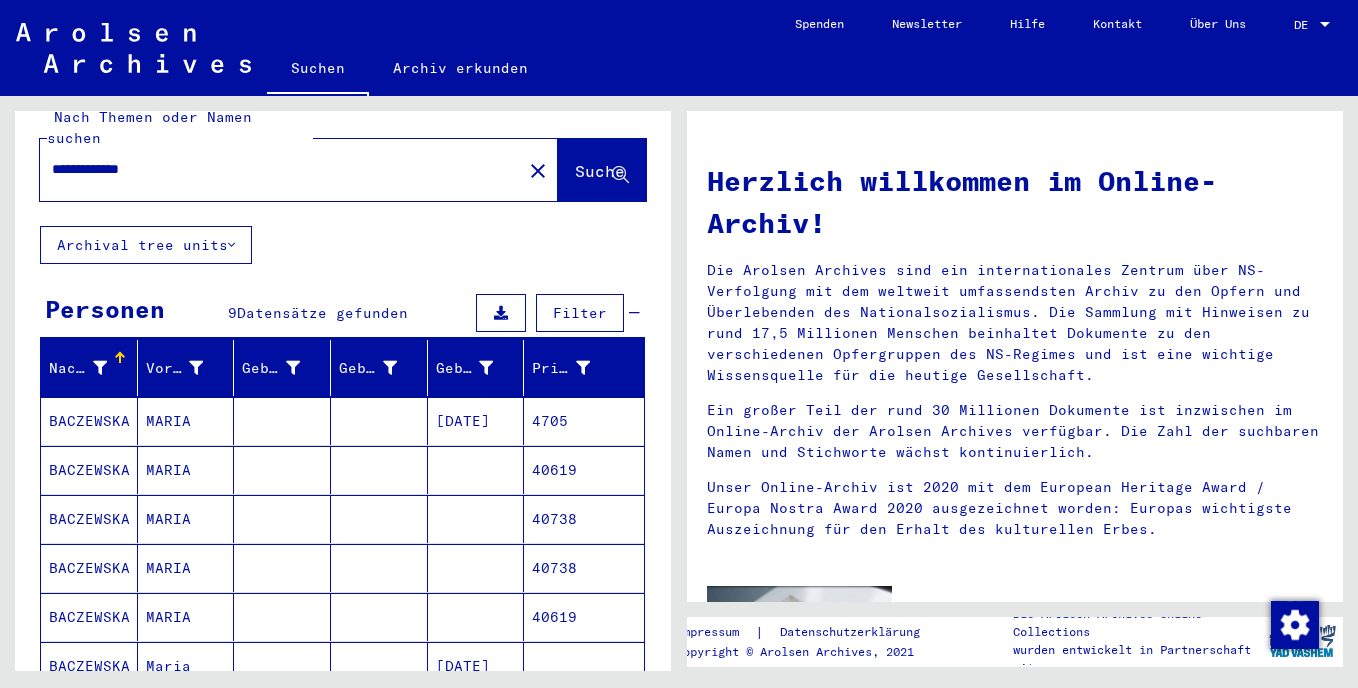 scroll, scrollTop: 0, scrollLeft: 0, axis: both 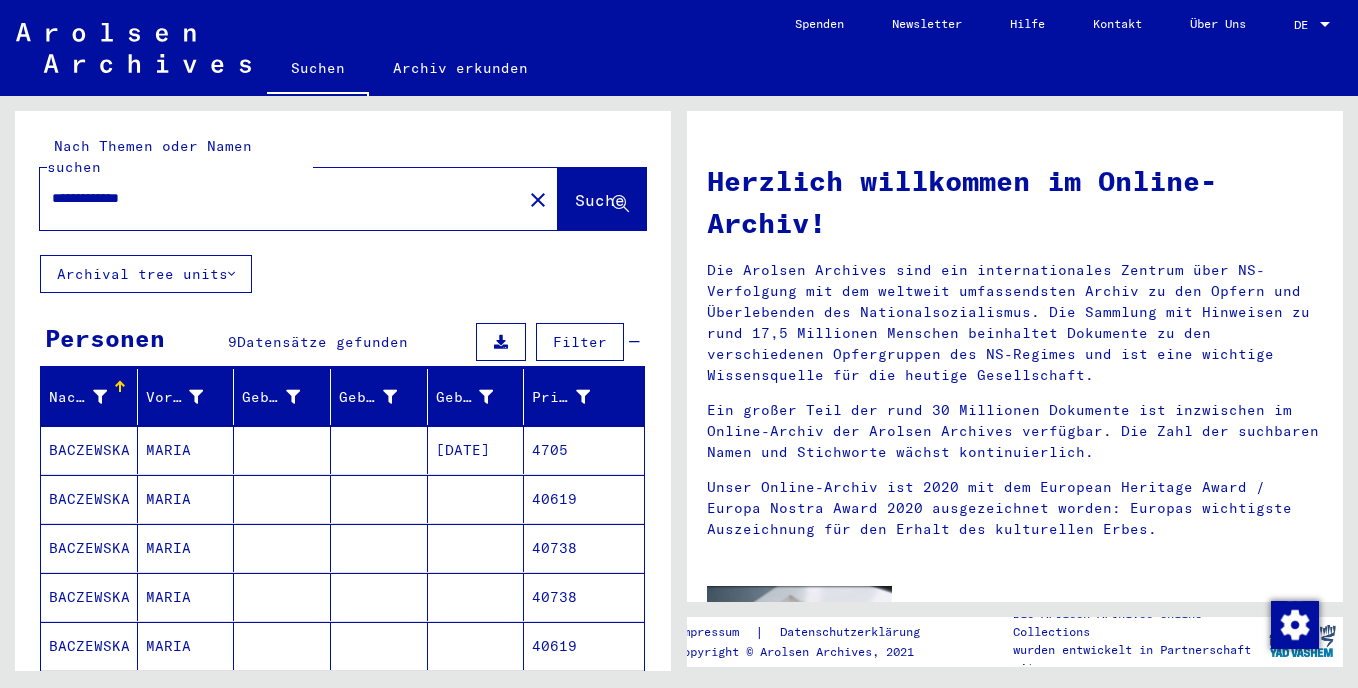 drag, startPoint x: 190, startPoint y: 183, endPoint x: 40, endPoint y: 164, distance: 151.19855 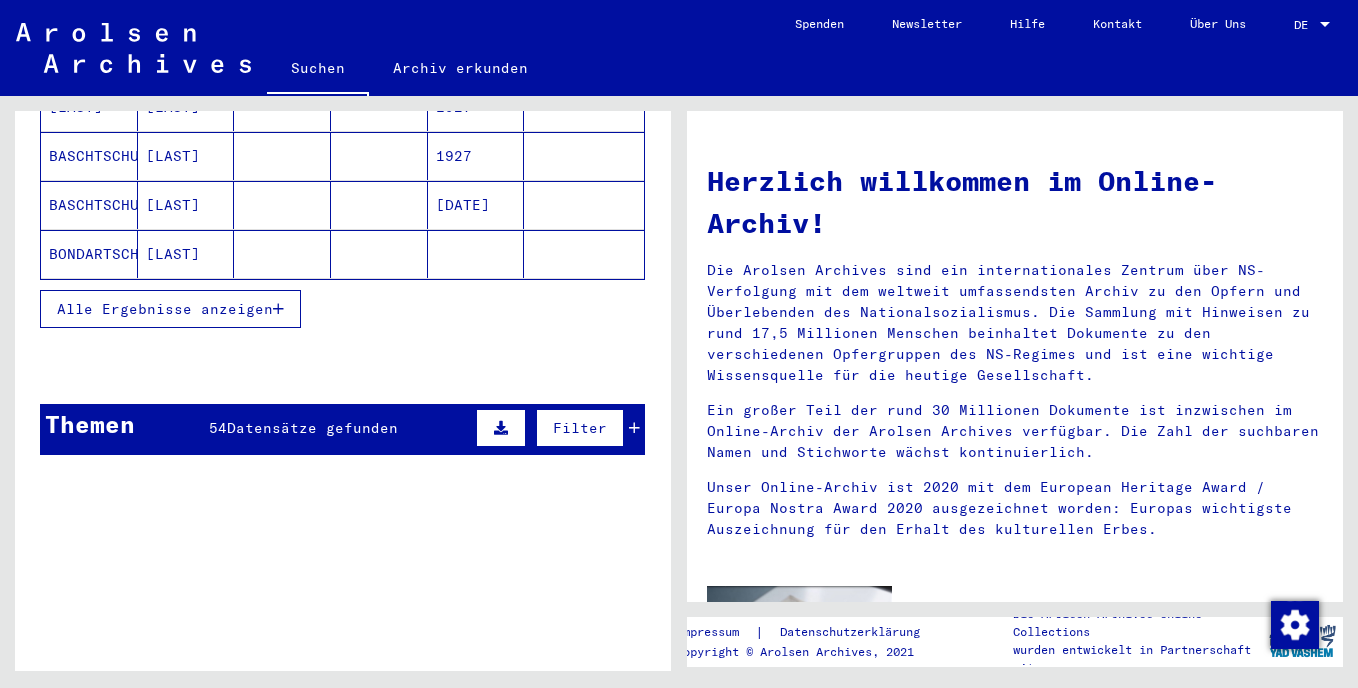 scroll, scrollTop: 400, scrollLeft: 0, axis: vertical 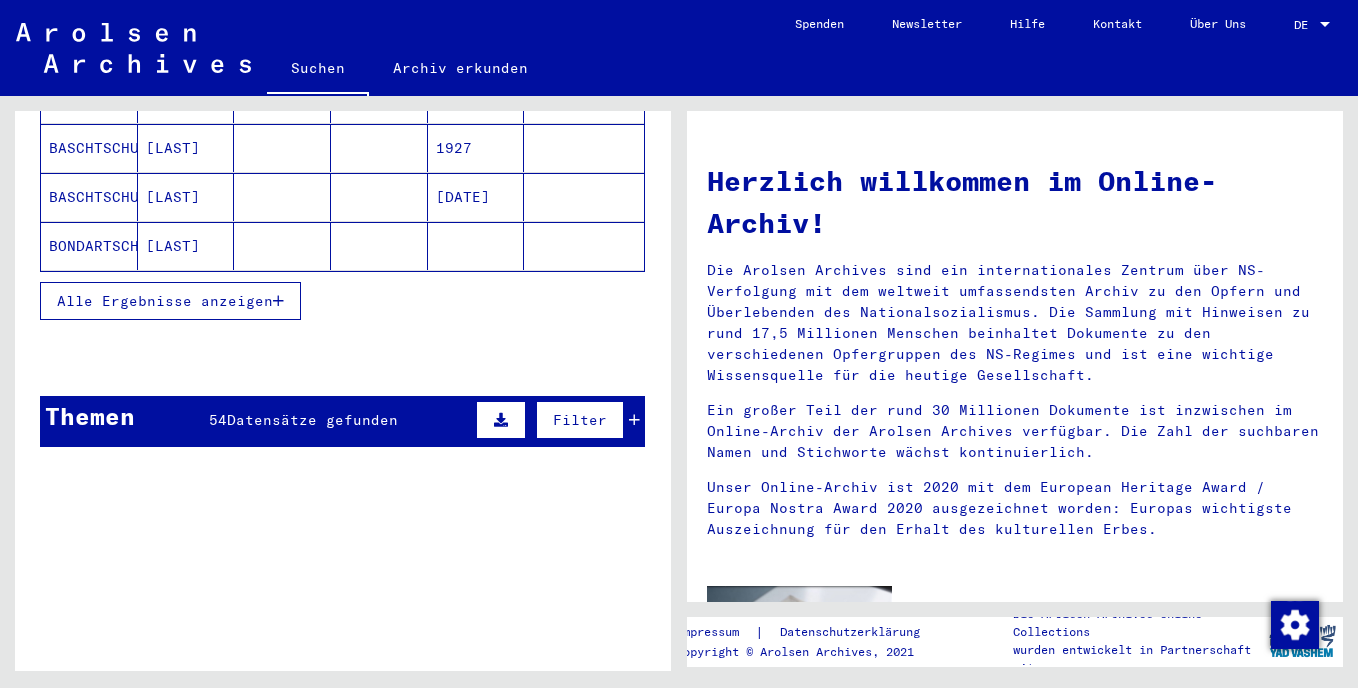 click at bounding box center (278, 301) 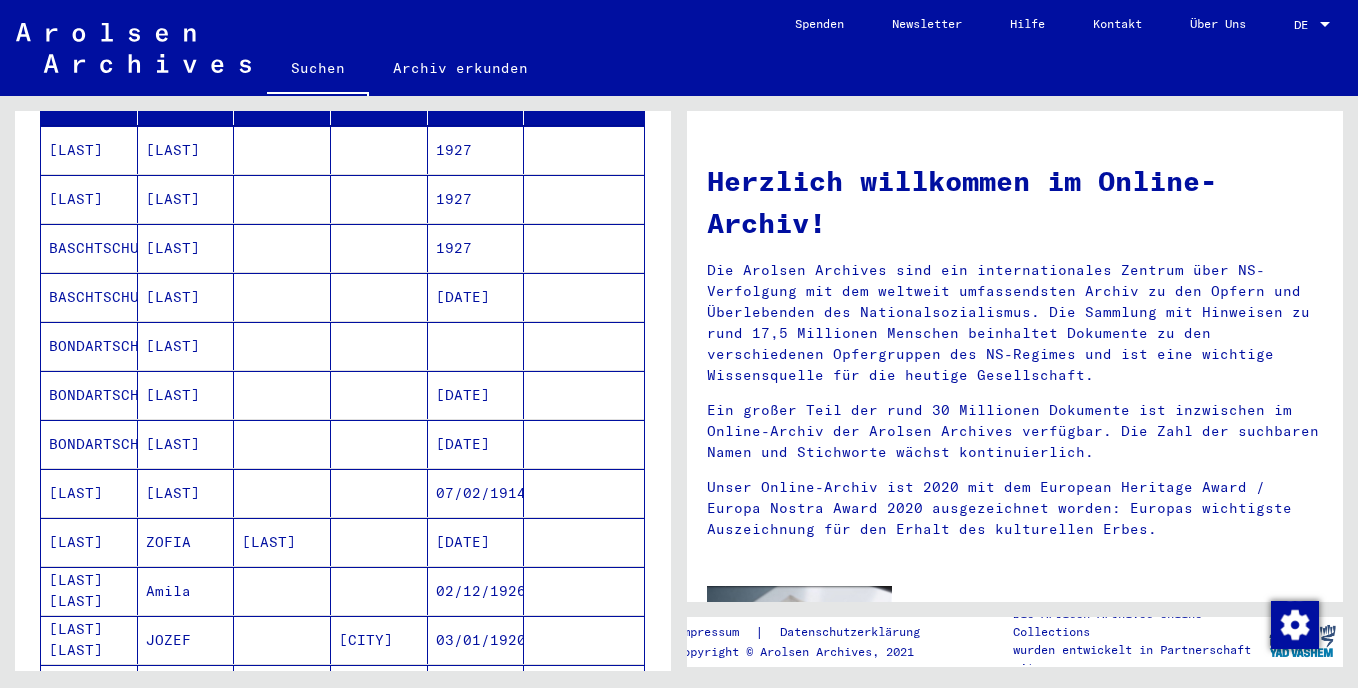scroll, scrollTop: 0, scrollLeft: 0, axis: both 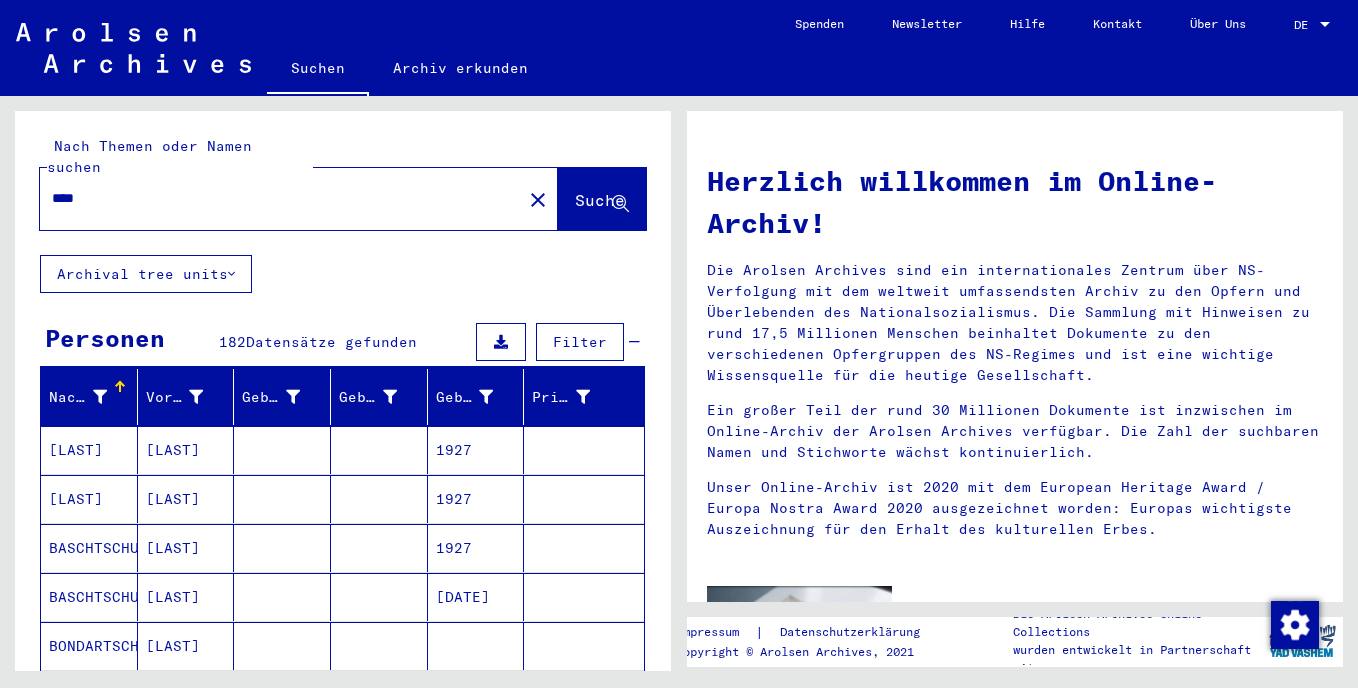 drag, startPoint x: 135, startPoint y: 179, endPoint x: -4, endPoint y: 177, distance: 139.01439 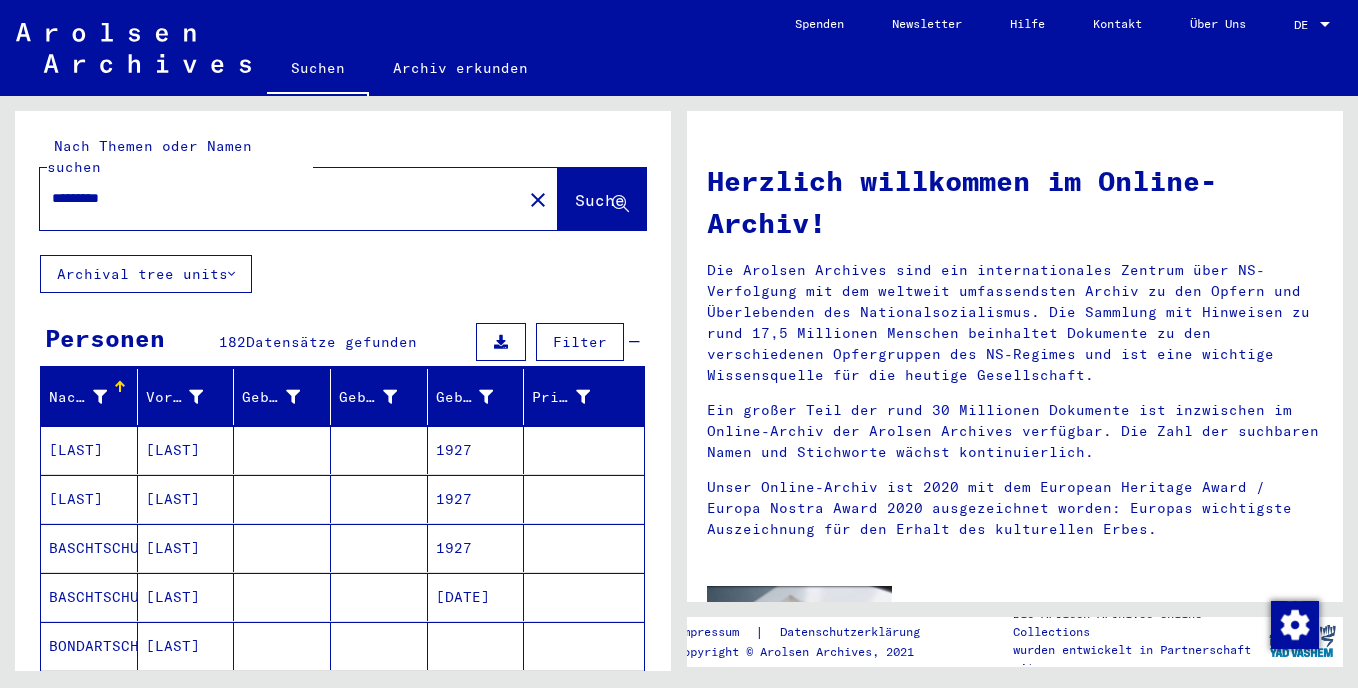 type on "*********" 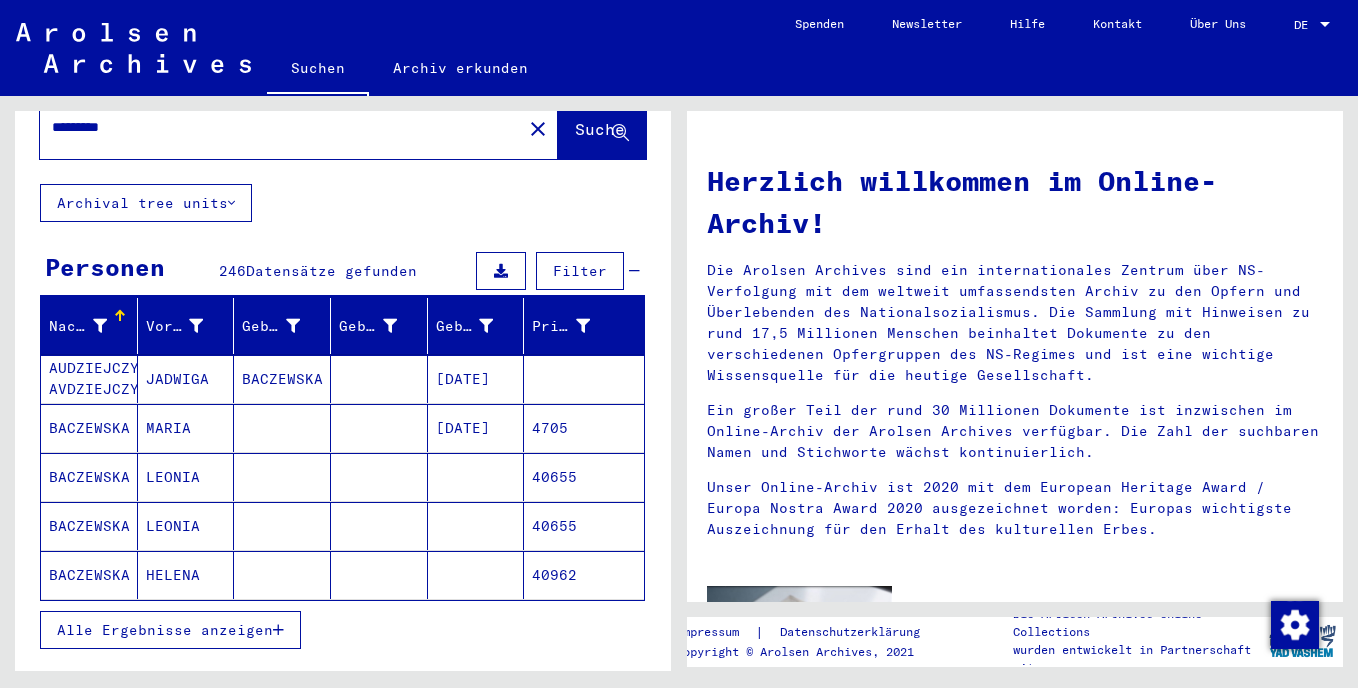 scroll, scrollTop: 100, scrollLeft: 0, axis: vertical 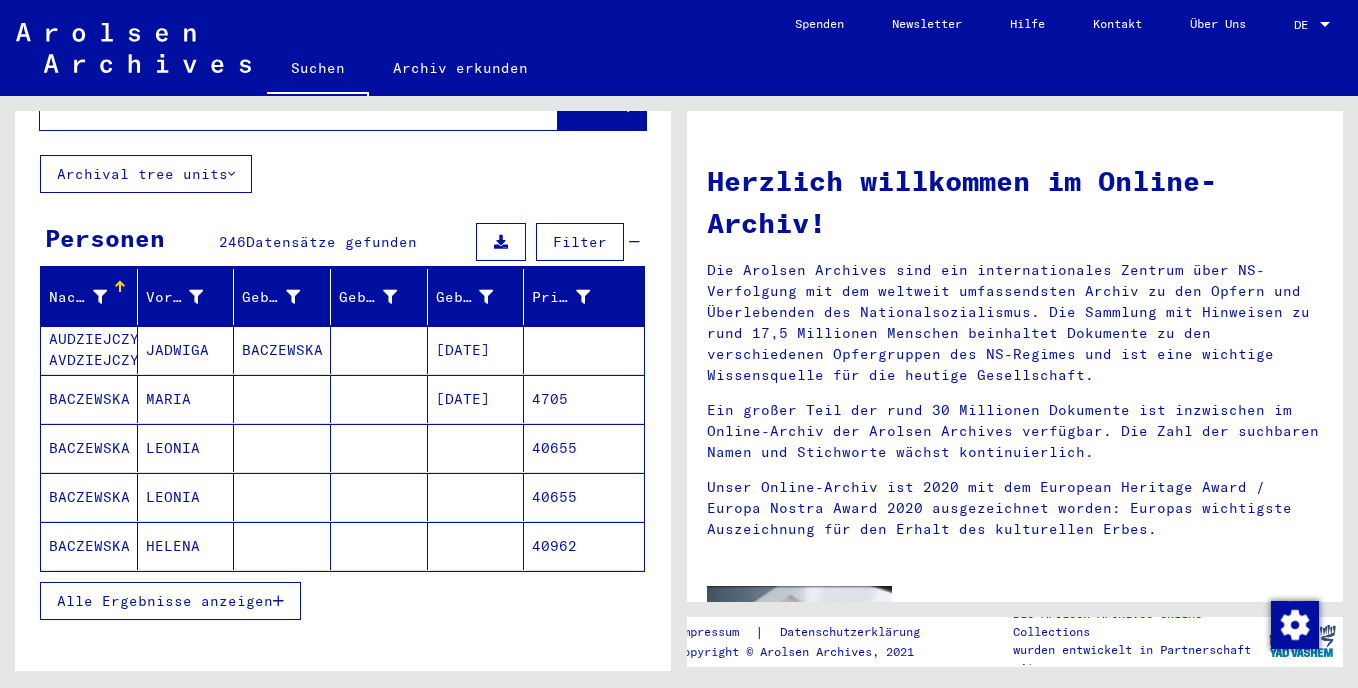 click at bounding box center (278, 601) 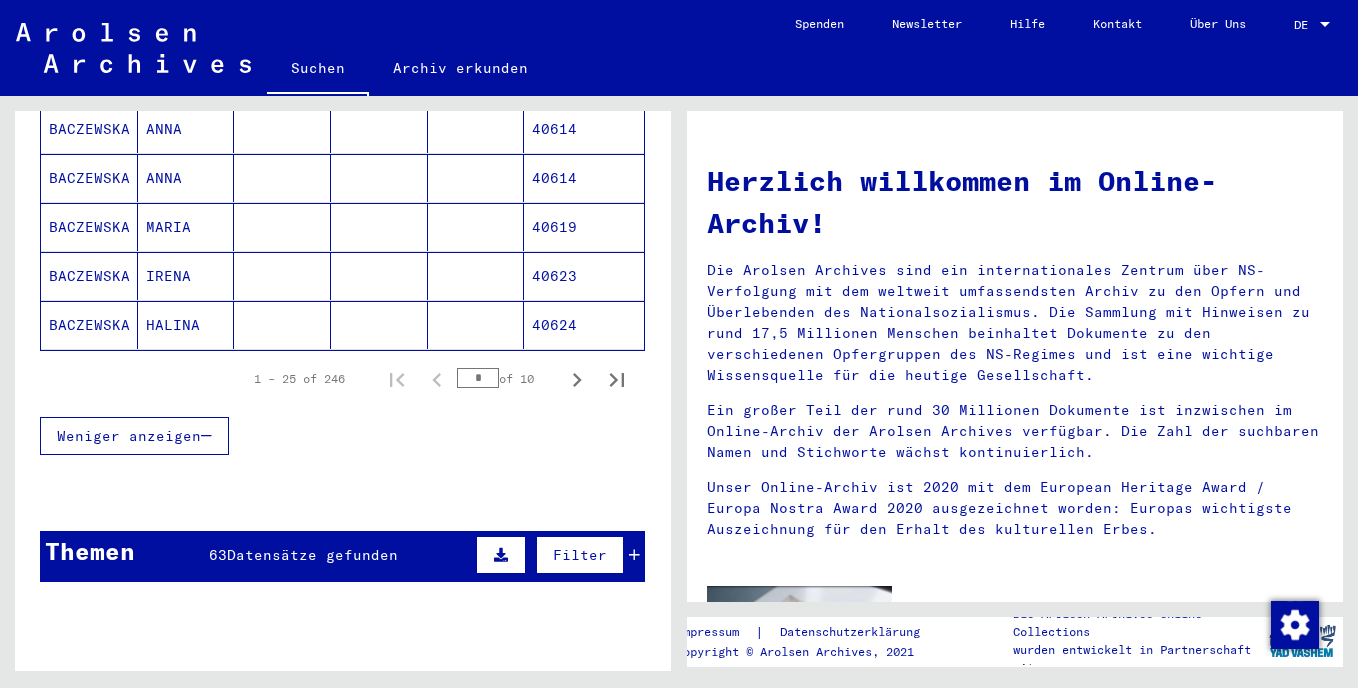 scroll, scrollTop: 1300, scrollLeft: 0, axis: vertical 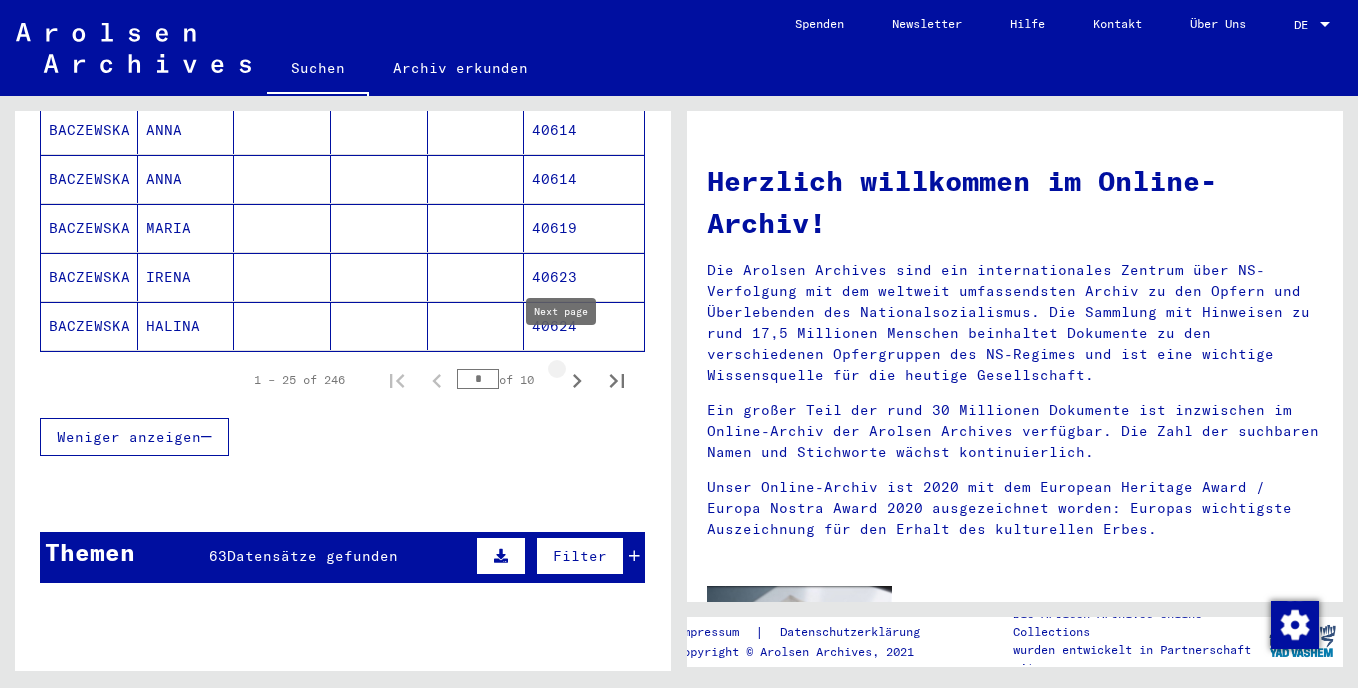 click 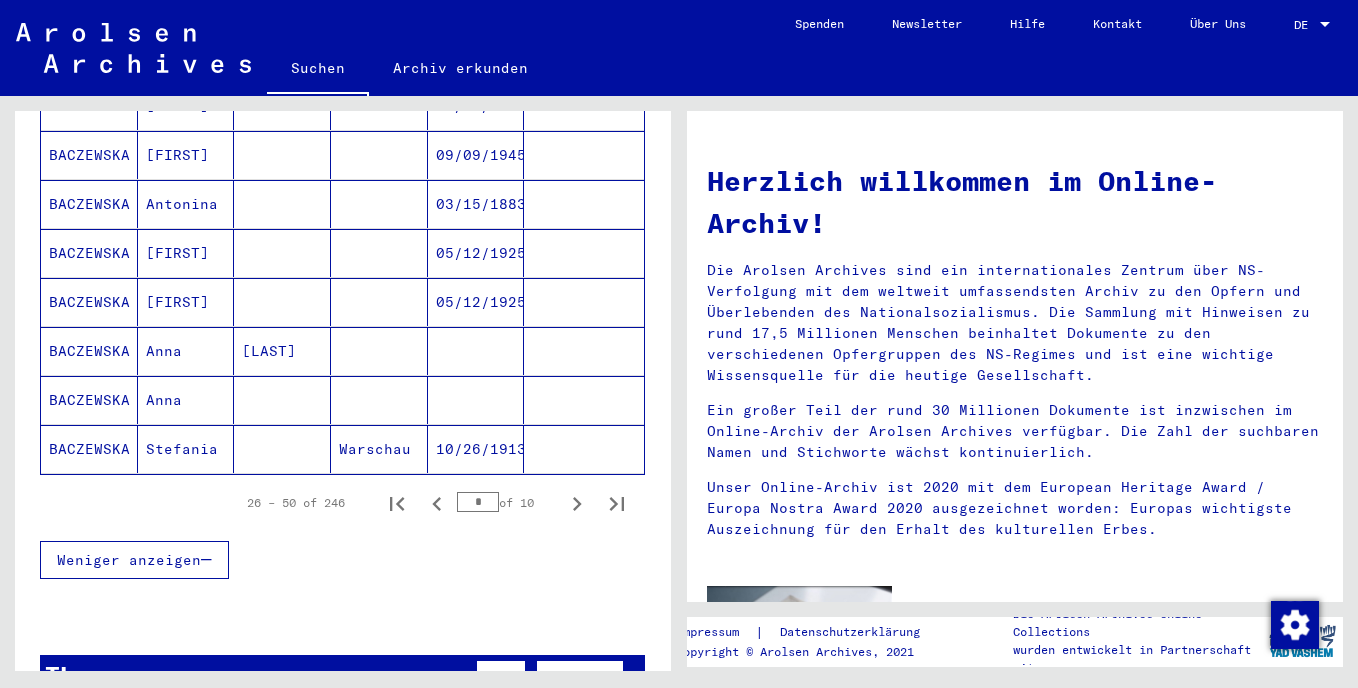 scroll, scrollTop: 1200, scrollLeft: 0, axis: vertical 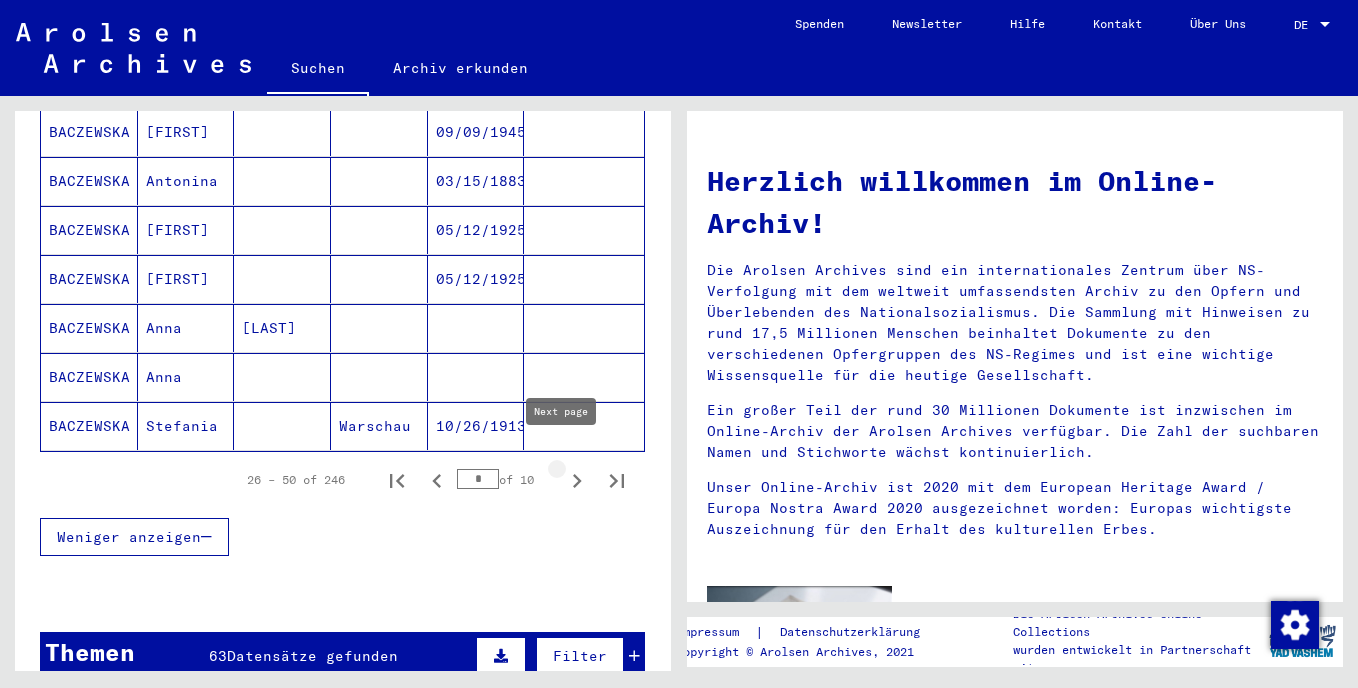click 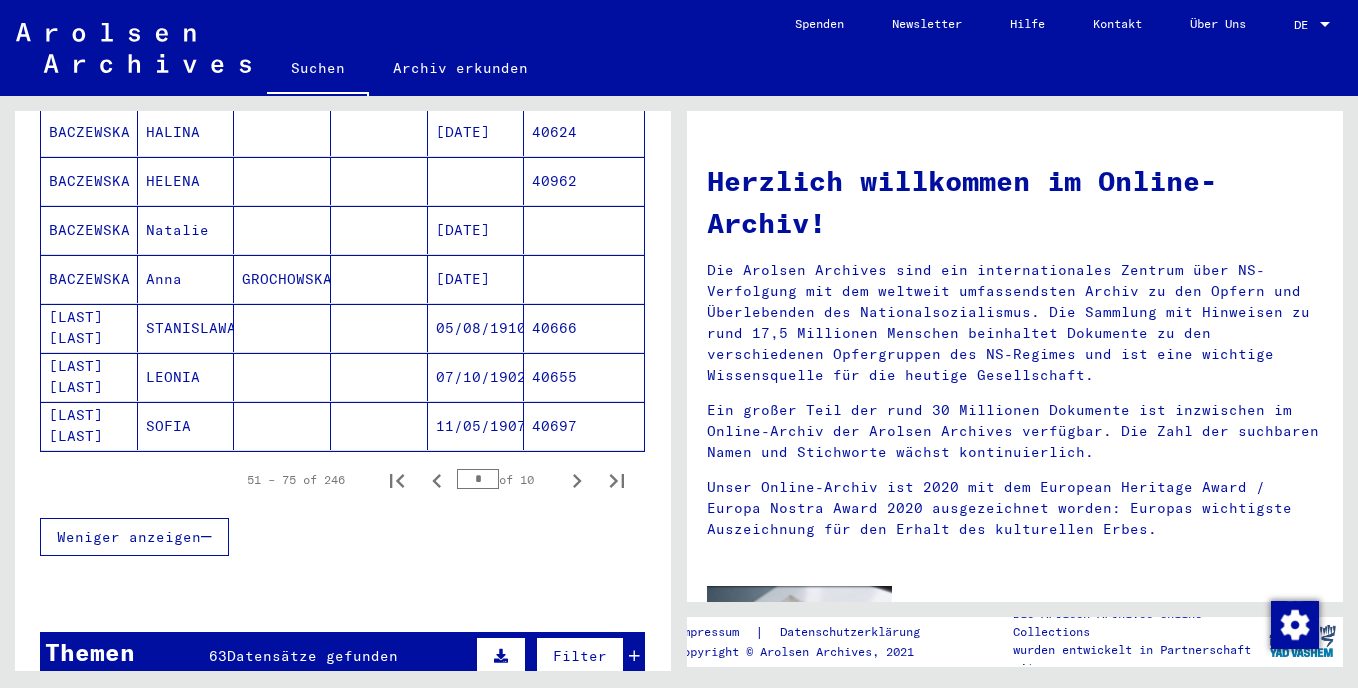 click 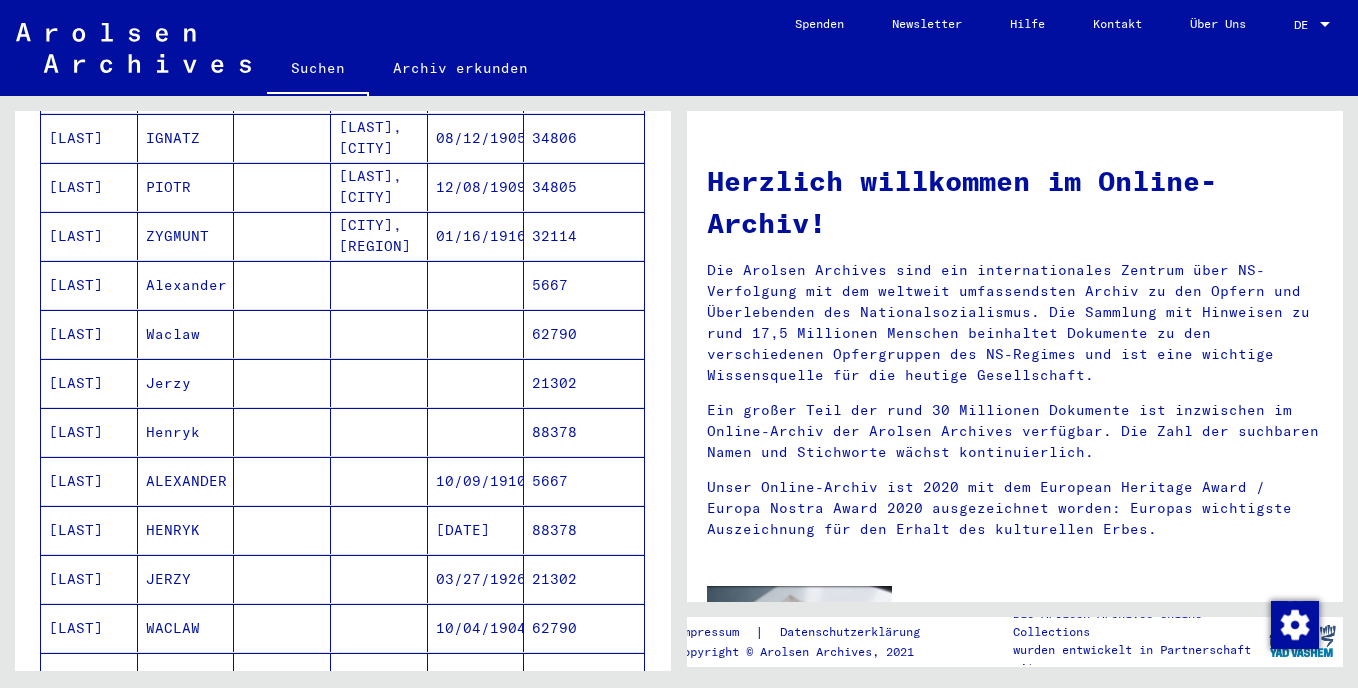 scroll, scrollTop: 800, scrollLeft: 0, axis: vertical 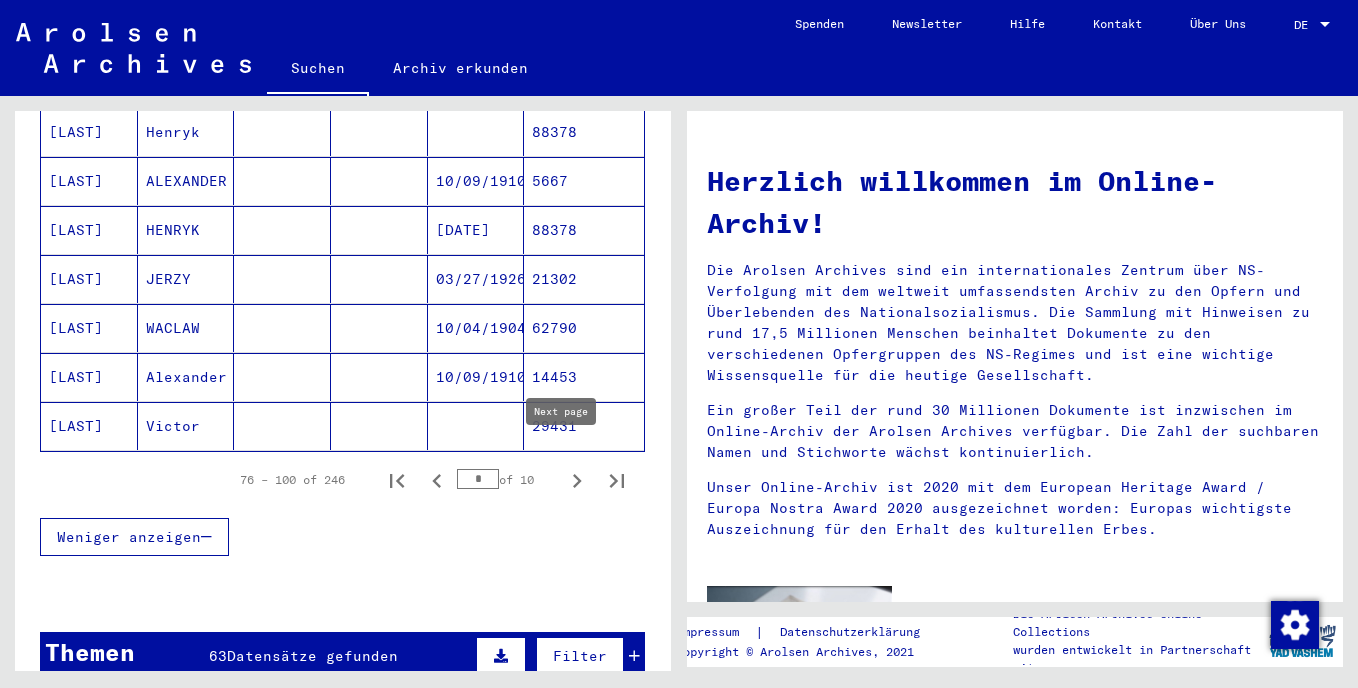 click 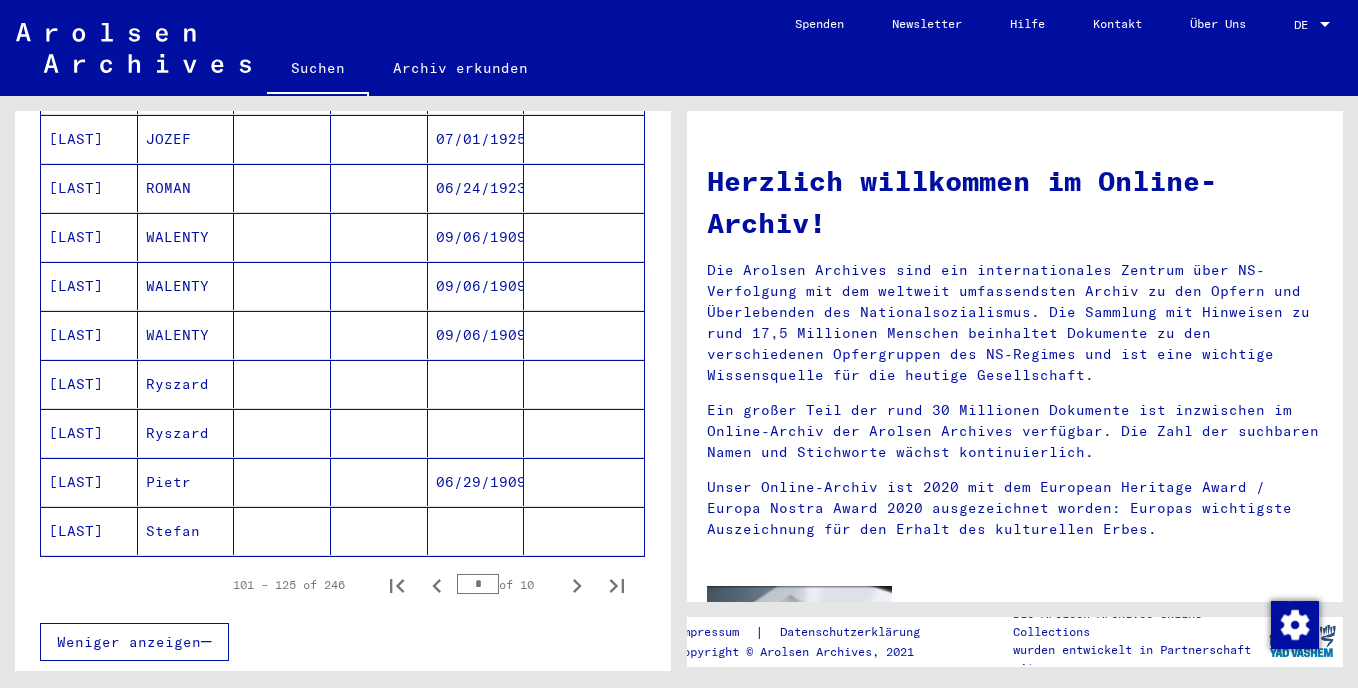 scroll, scrollTop: 1200, scrollLeft: 0, axis: vertical 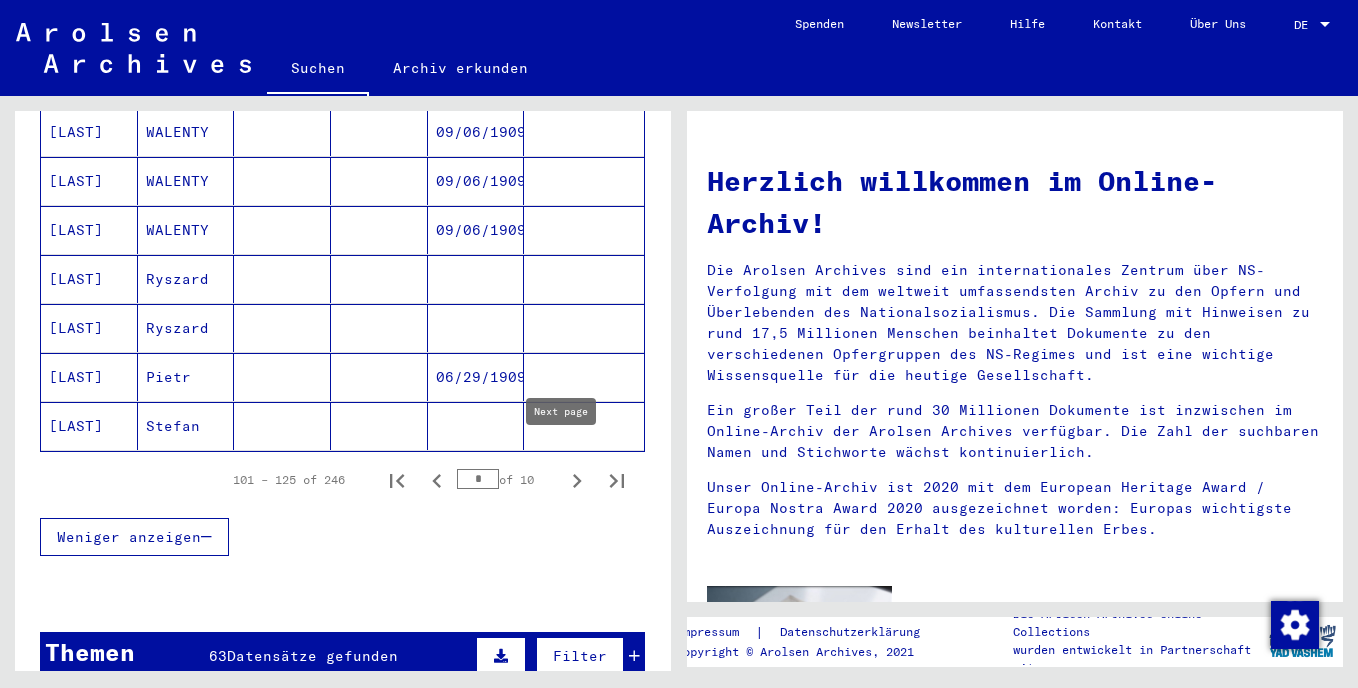 click 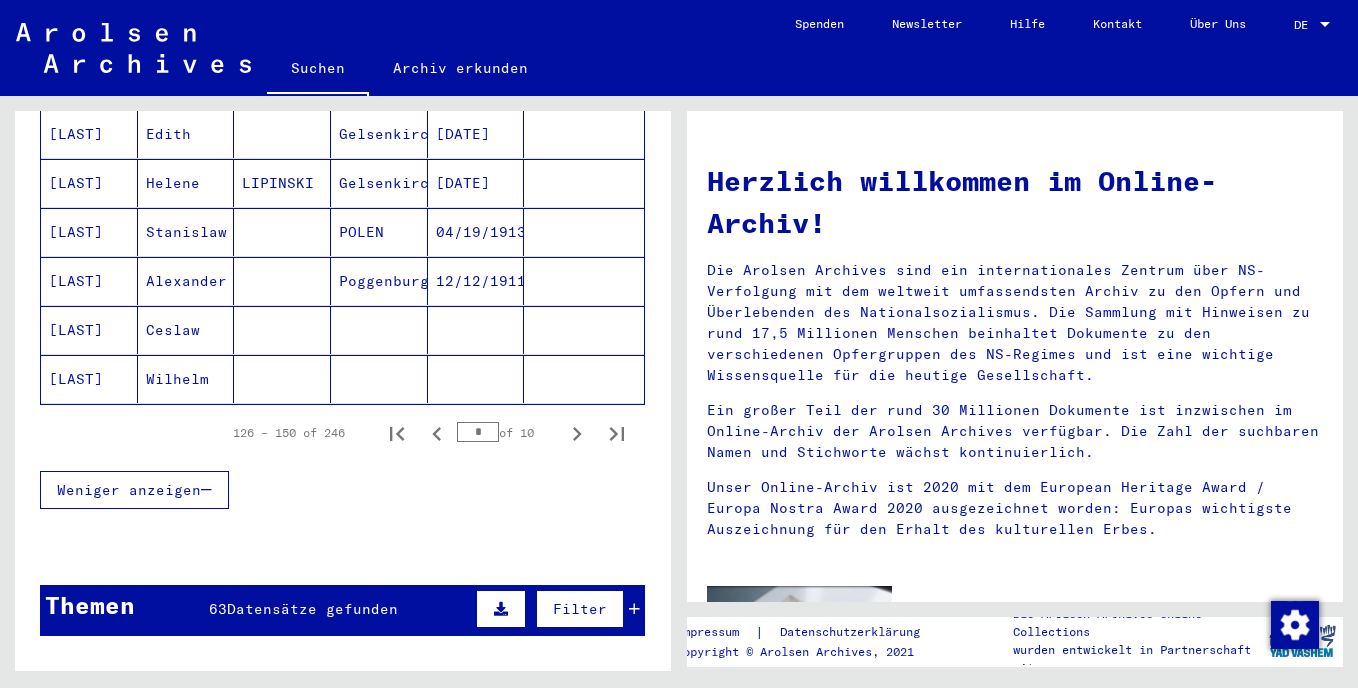 scroll, scrollTop: 1300, scrollLeft: 0, axis: vertical 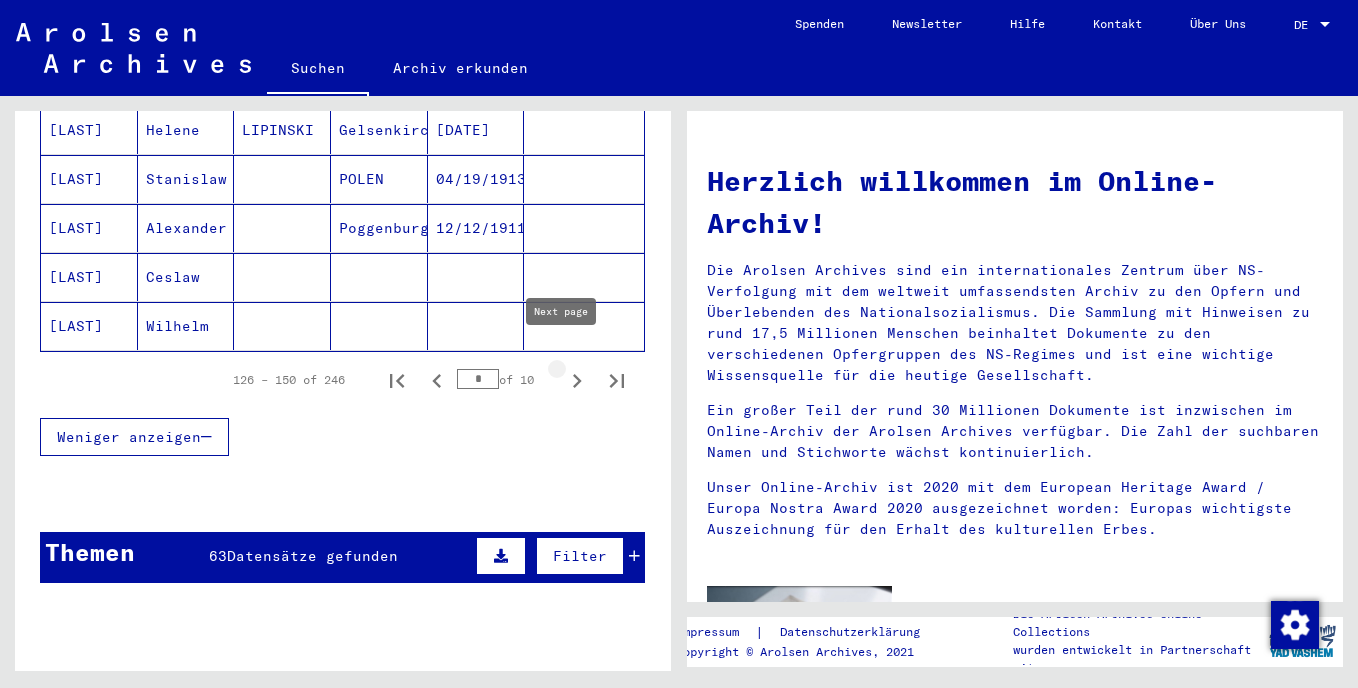 click 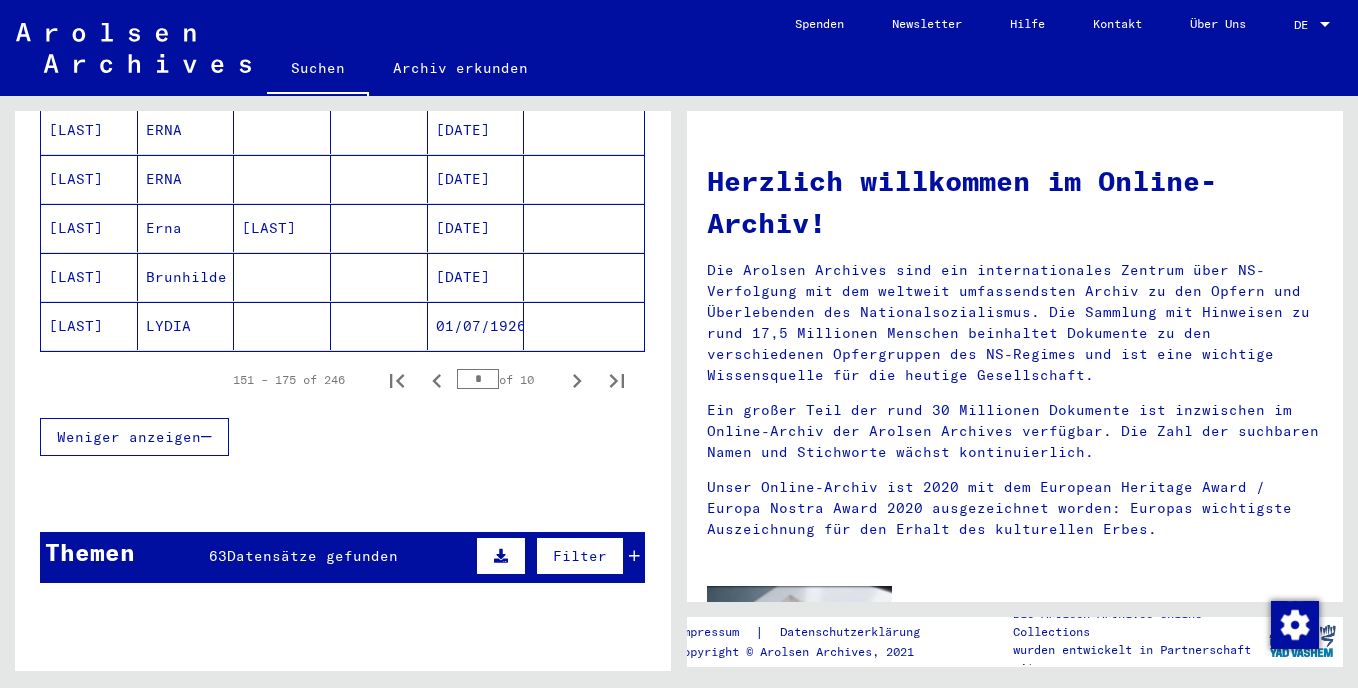 scroll, scrollTop: 1400, scrollLeft: 0, axis: vertical 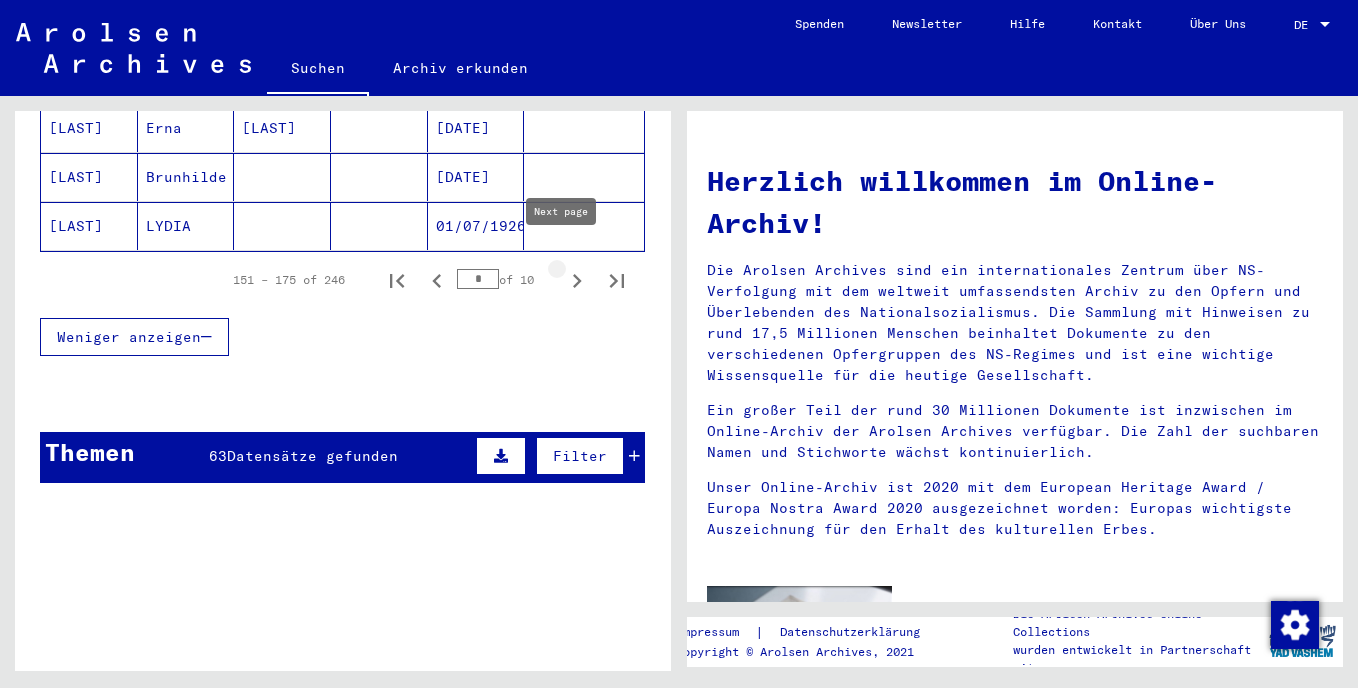 click 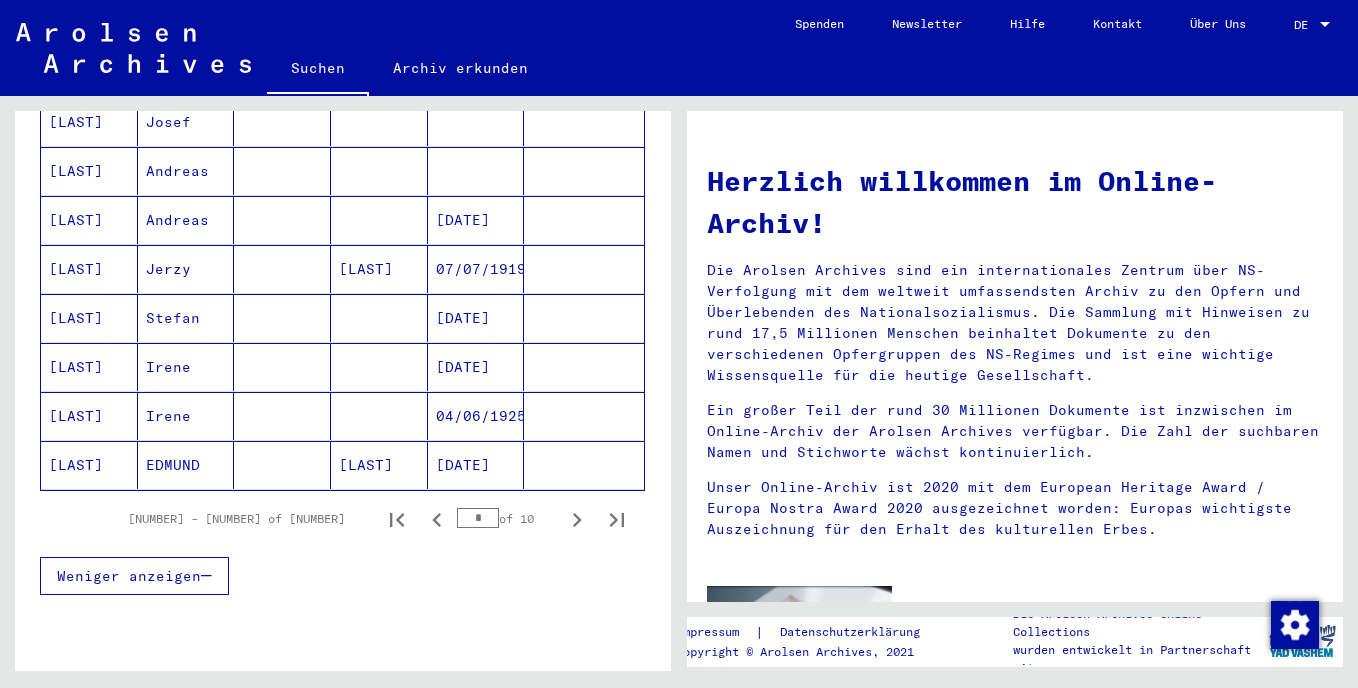scroll, scrollTop: 1300, scrollLeft: 0, axis: vertical 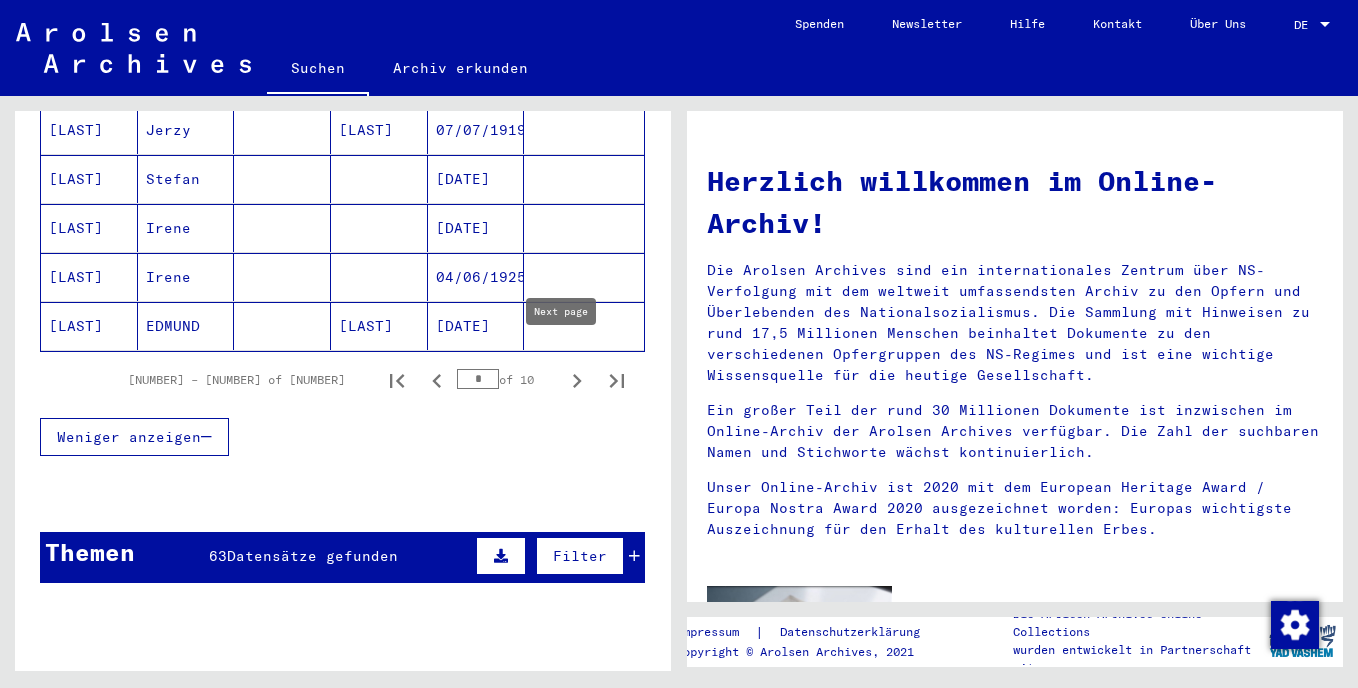 click 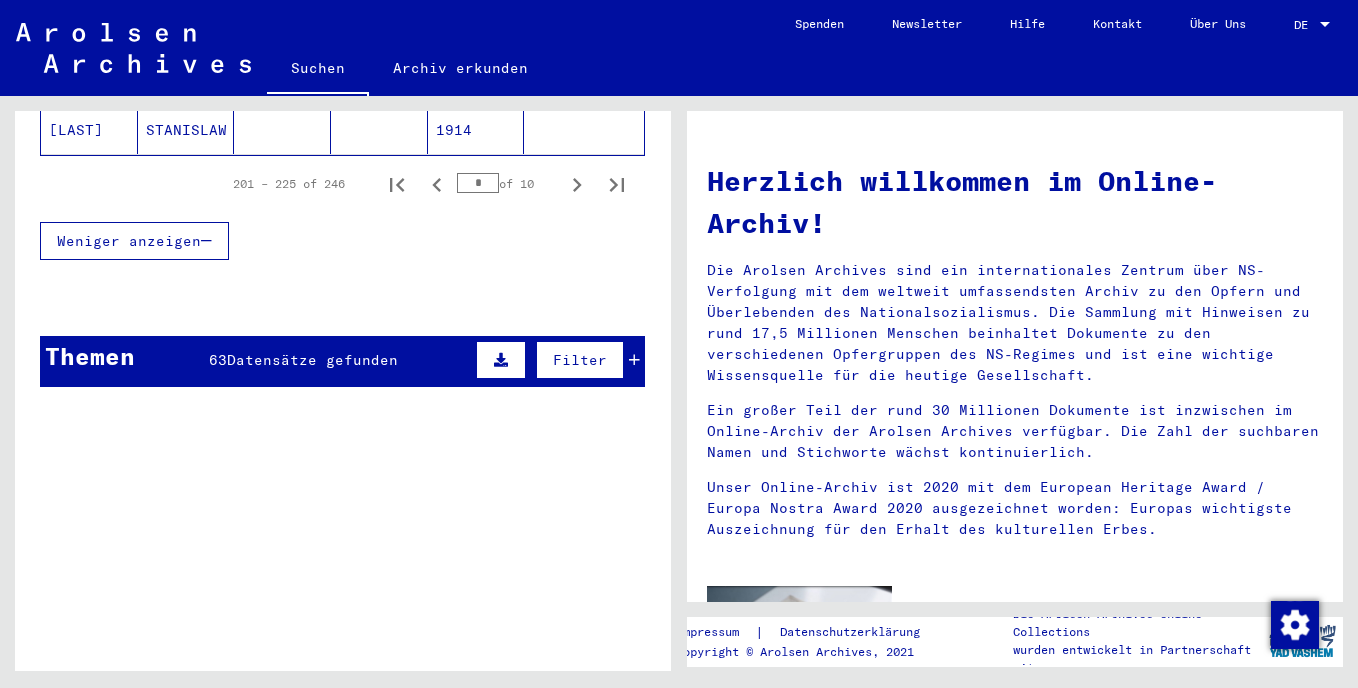 scroll, scrollTop: 1500, scrollLeft: 0, axis: vertical 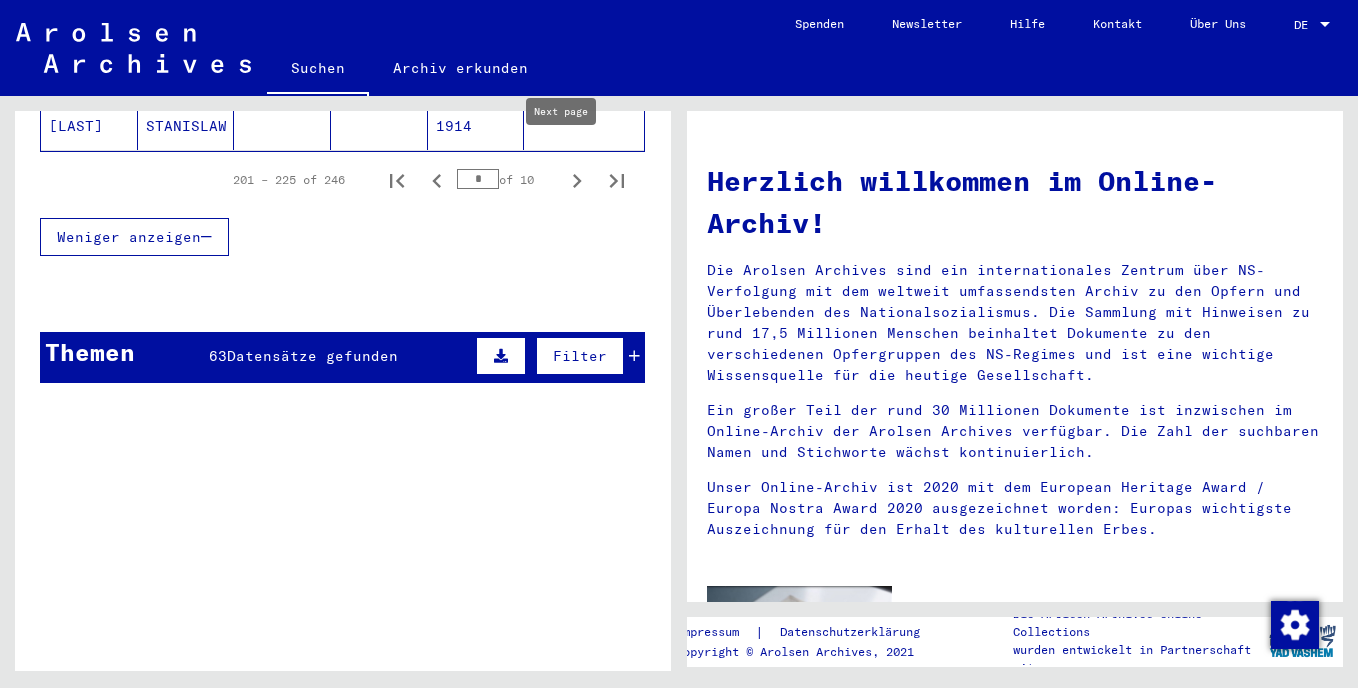 click 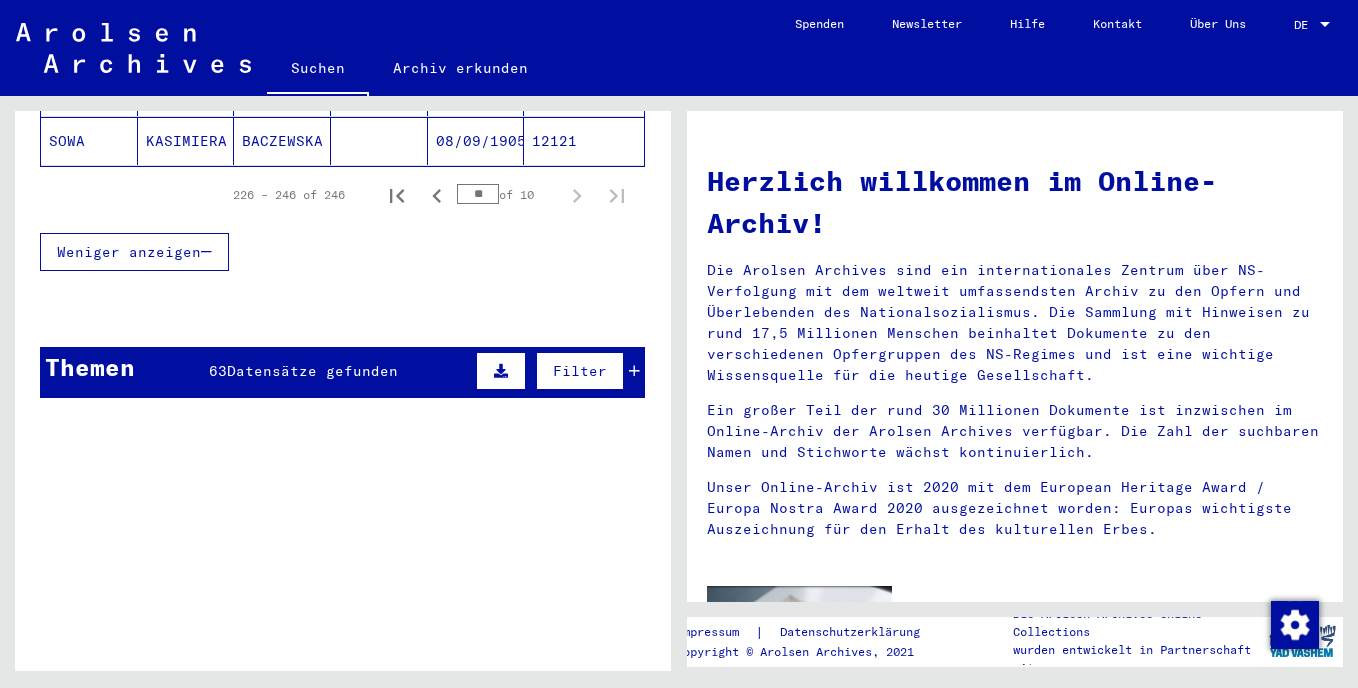scroll, scrollTop: 1300, scrollLeft: 0, axis: vertical 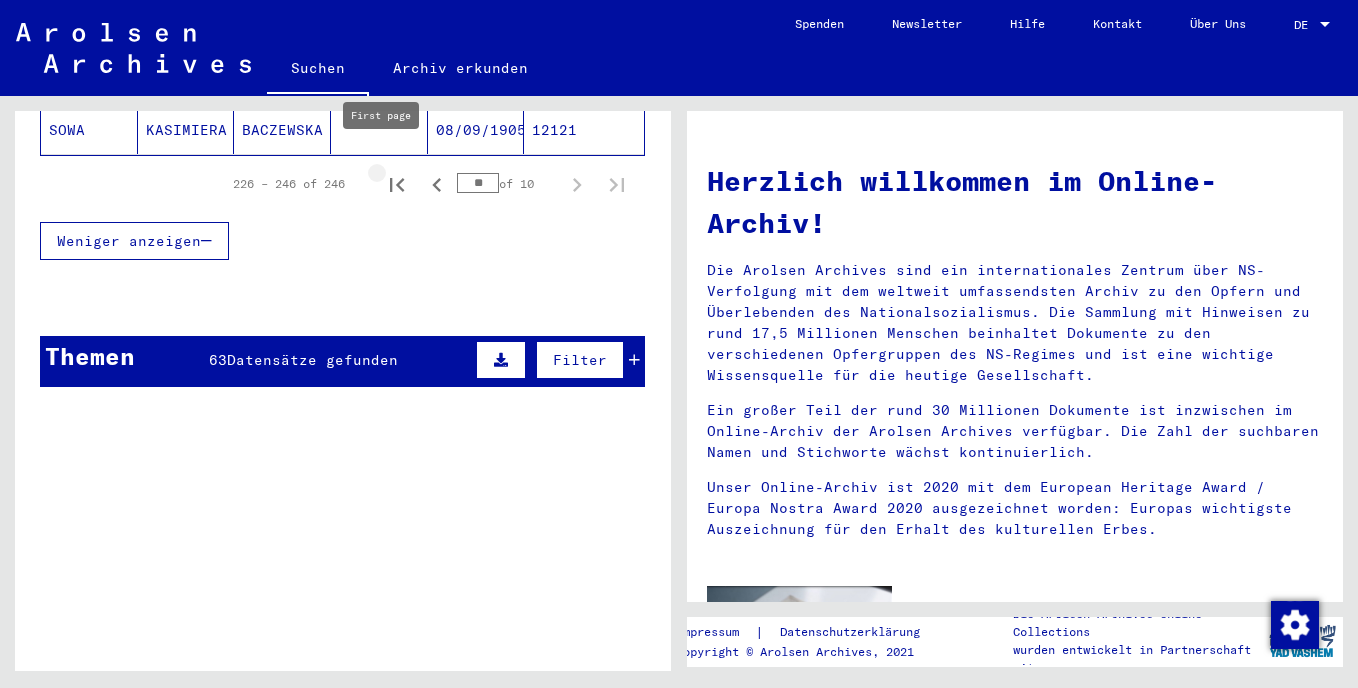 click 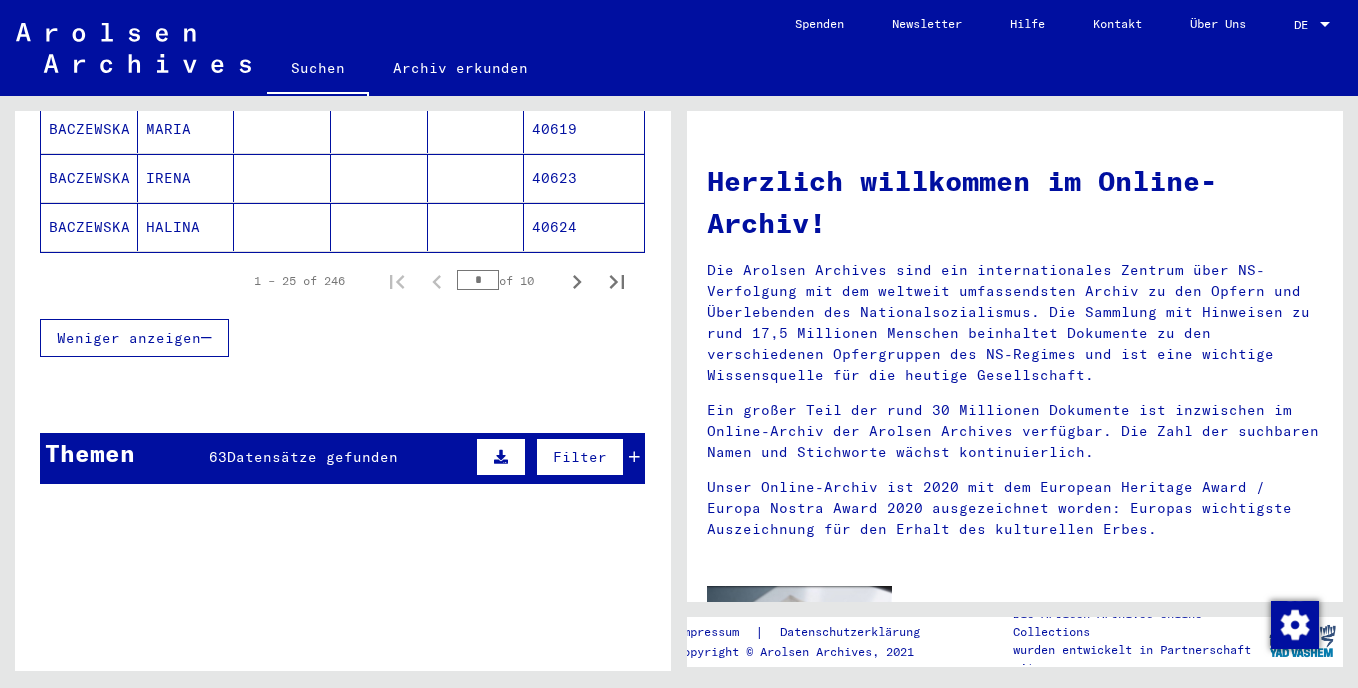 scroll, scrollTop: 1400, scrollLeft: 0, axis: vertical 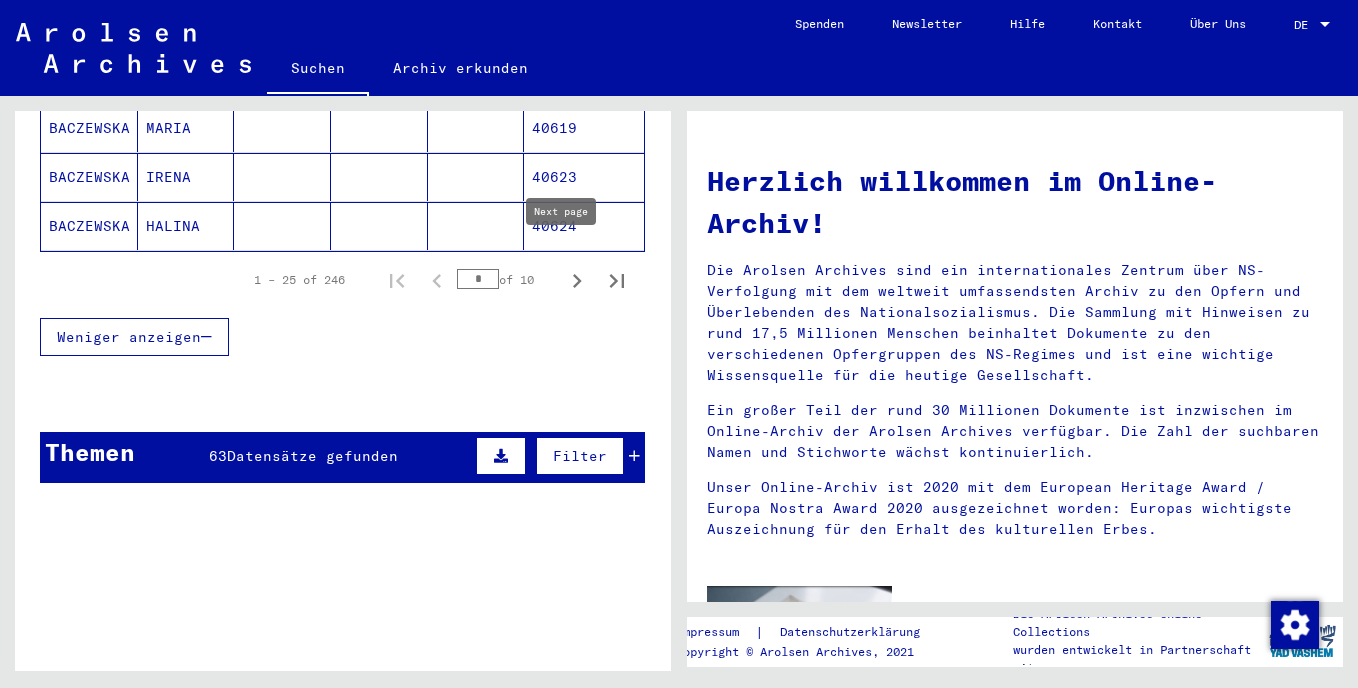 click 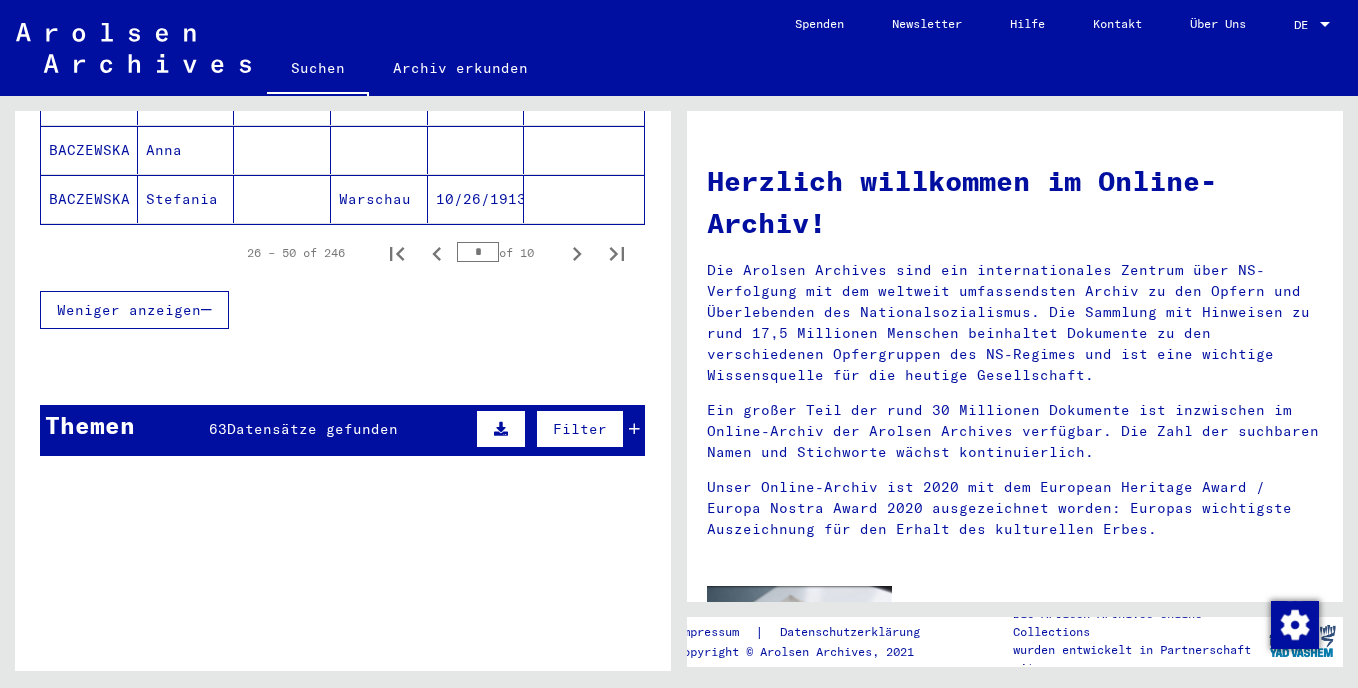 scroll, scrollTop: 1500, scrollLeft: 0, axis: vertical 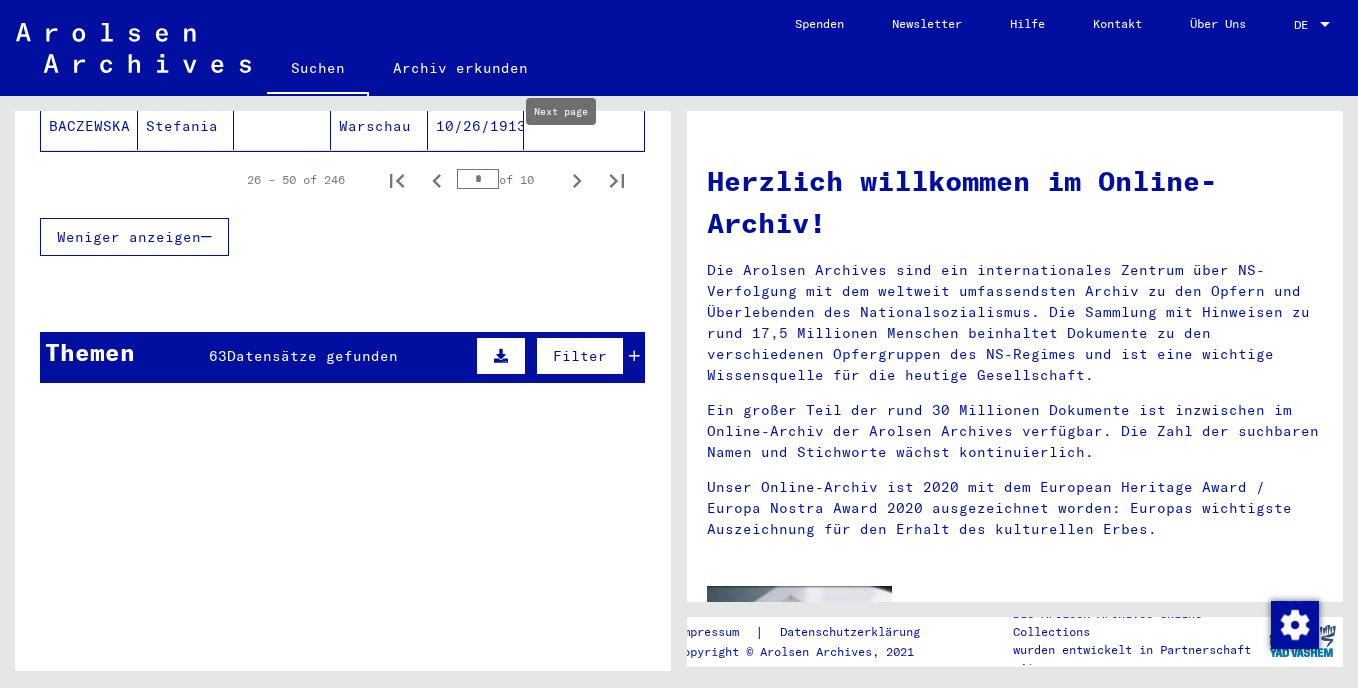 click 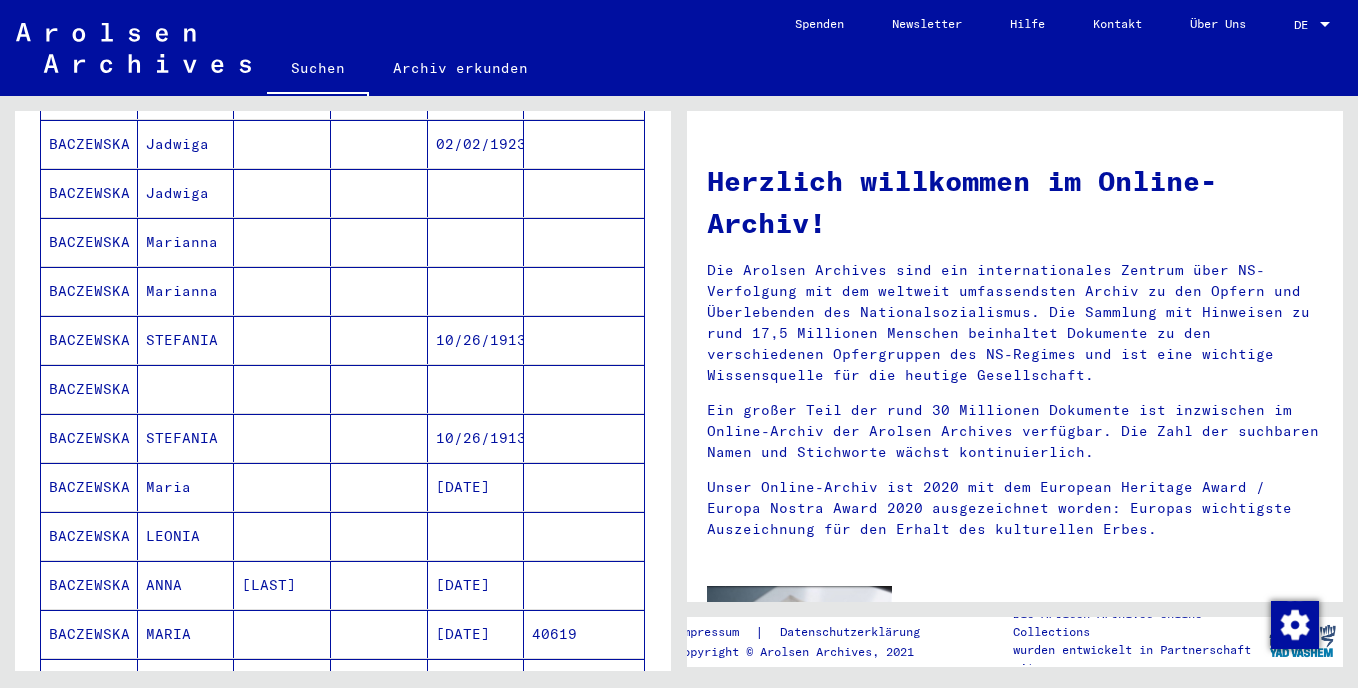 scroll, scrollTop: 1200, scrollLeft: 0, axis: vertical 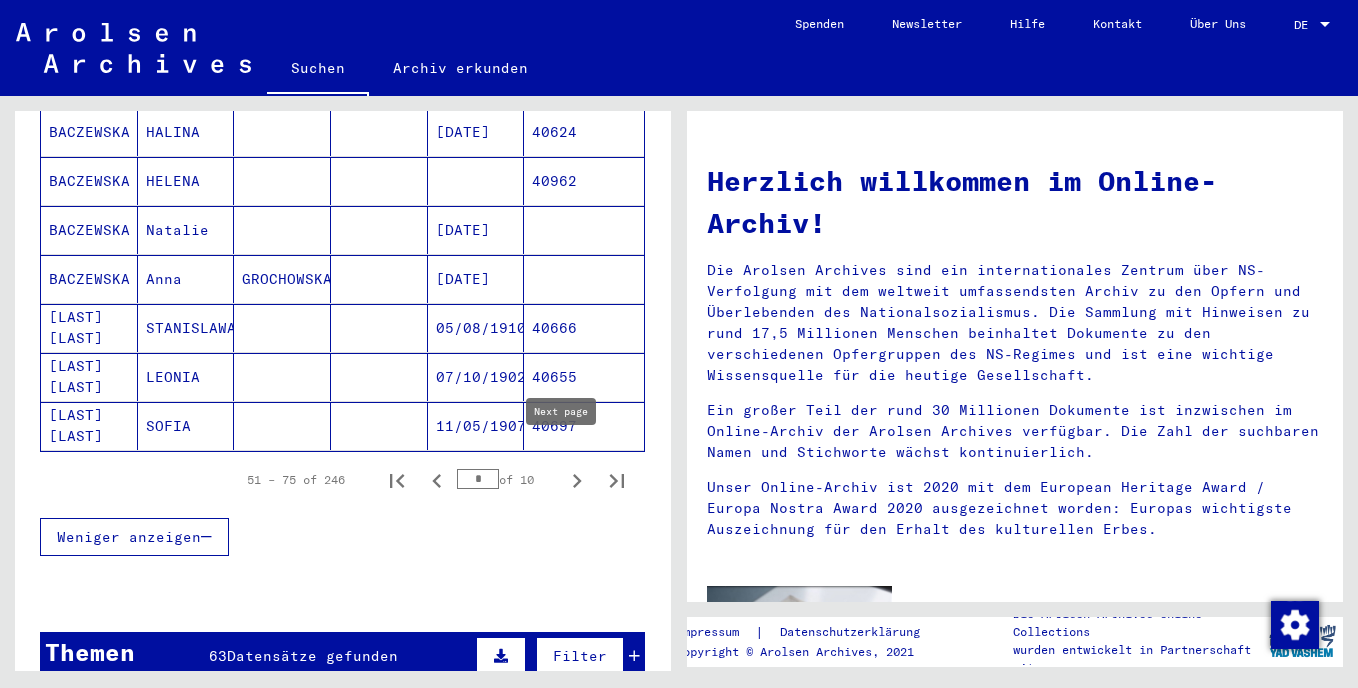 click 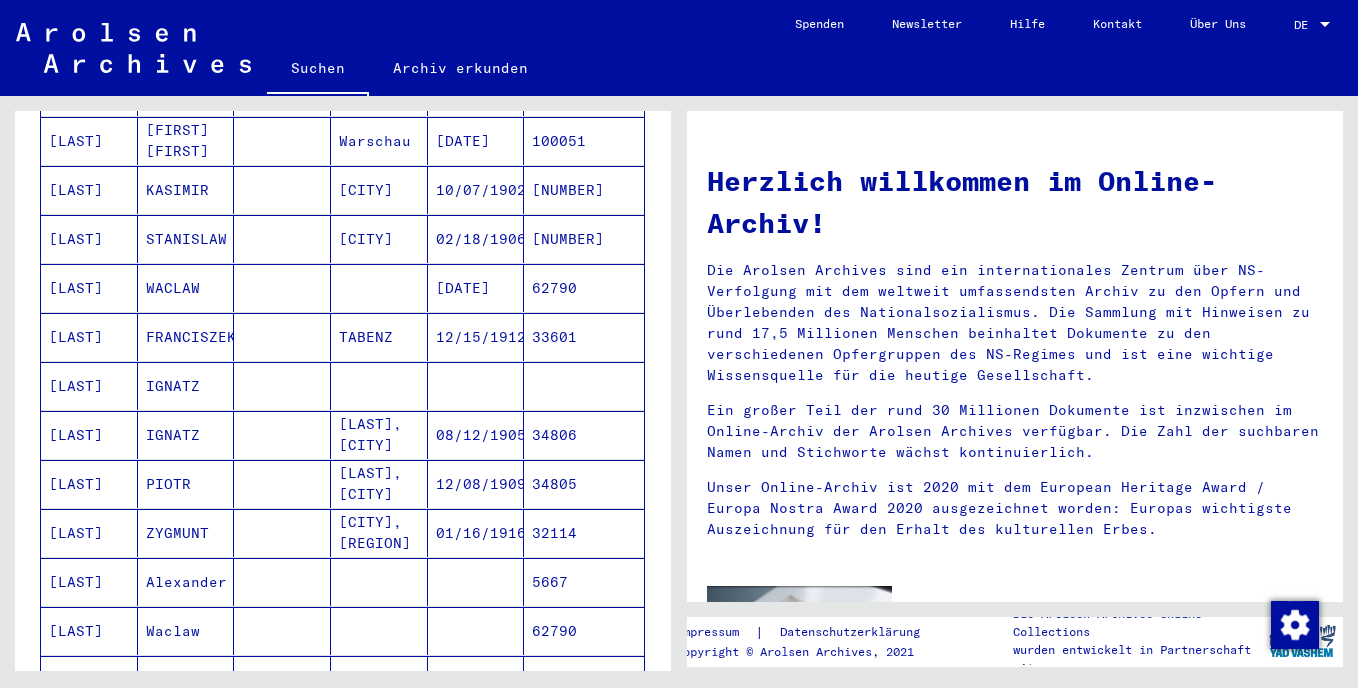 scroll, scrollTop: 600, scrollLeft: 0, axis: vertical 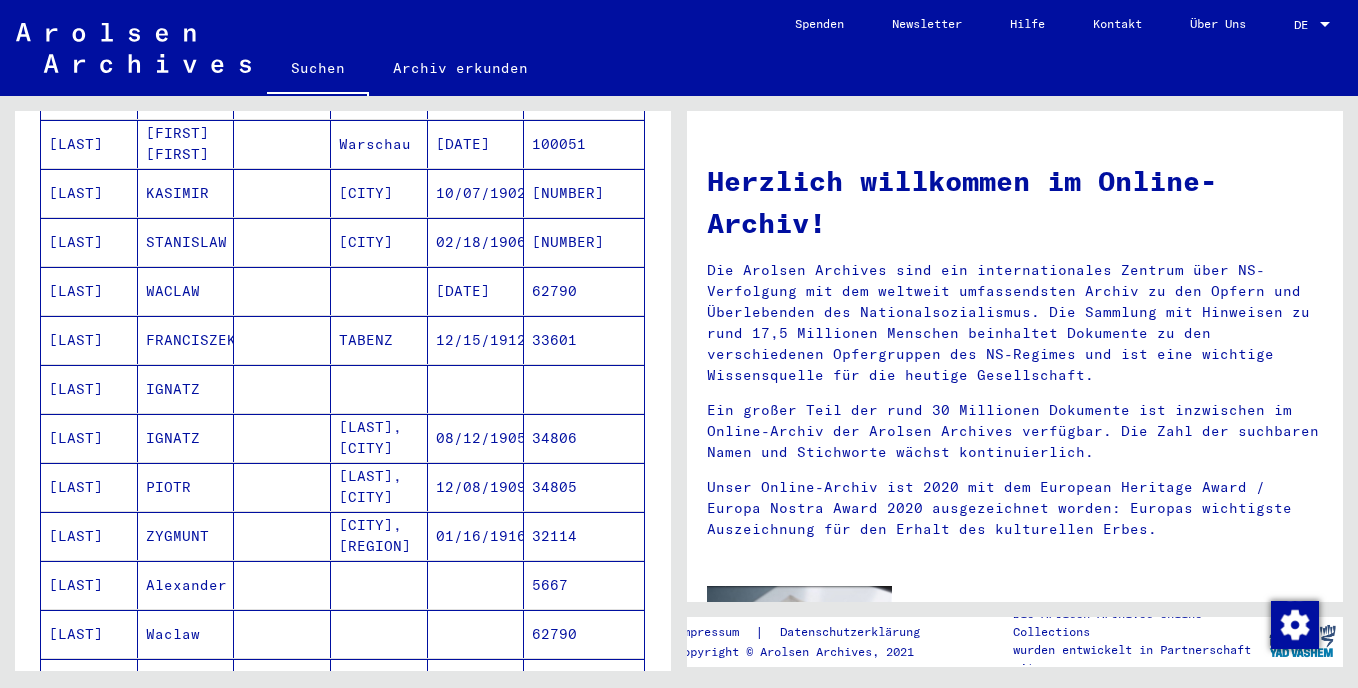 click on "[LAST]" at bounding box center [89, 487] 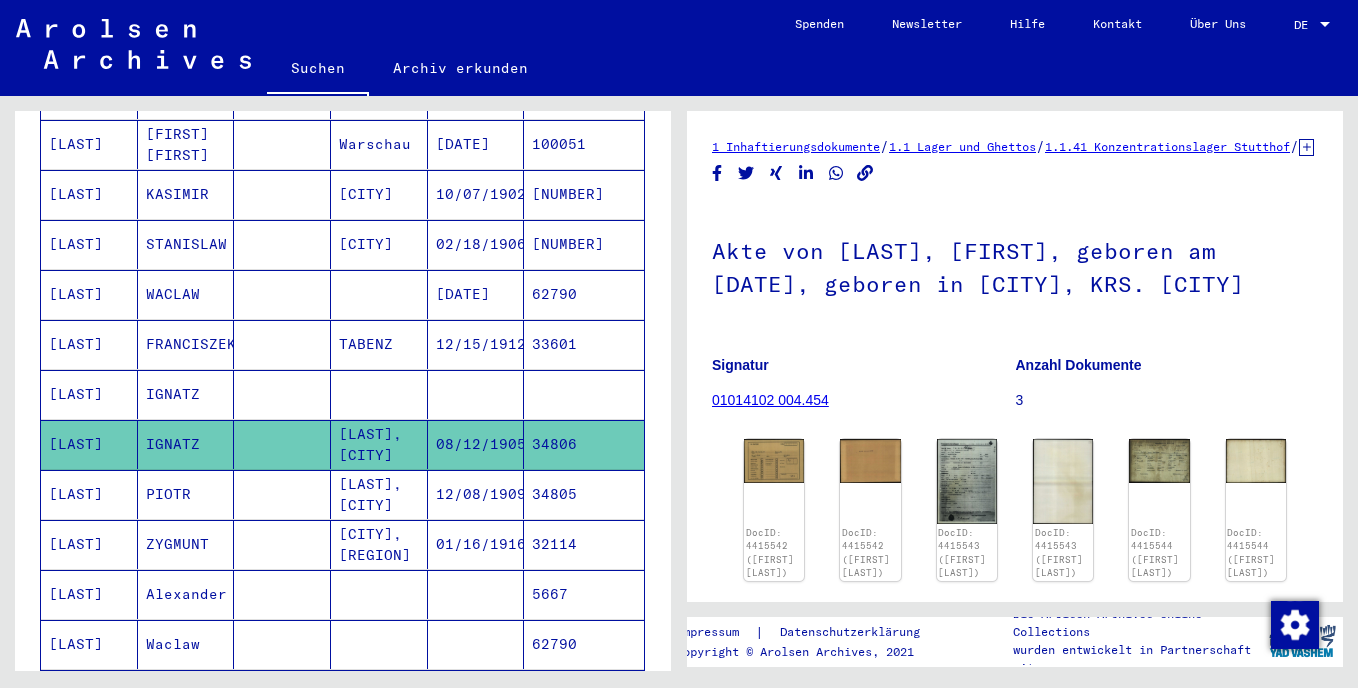 scroll, scrollTop: 0, scrollLeft: 0, axis: both 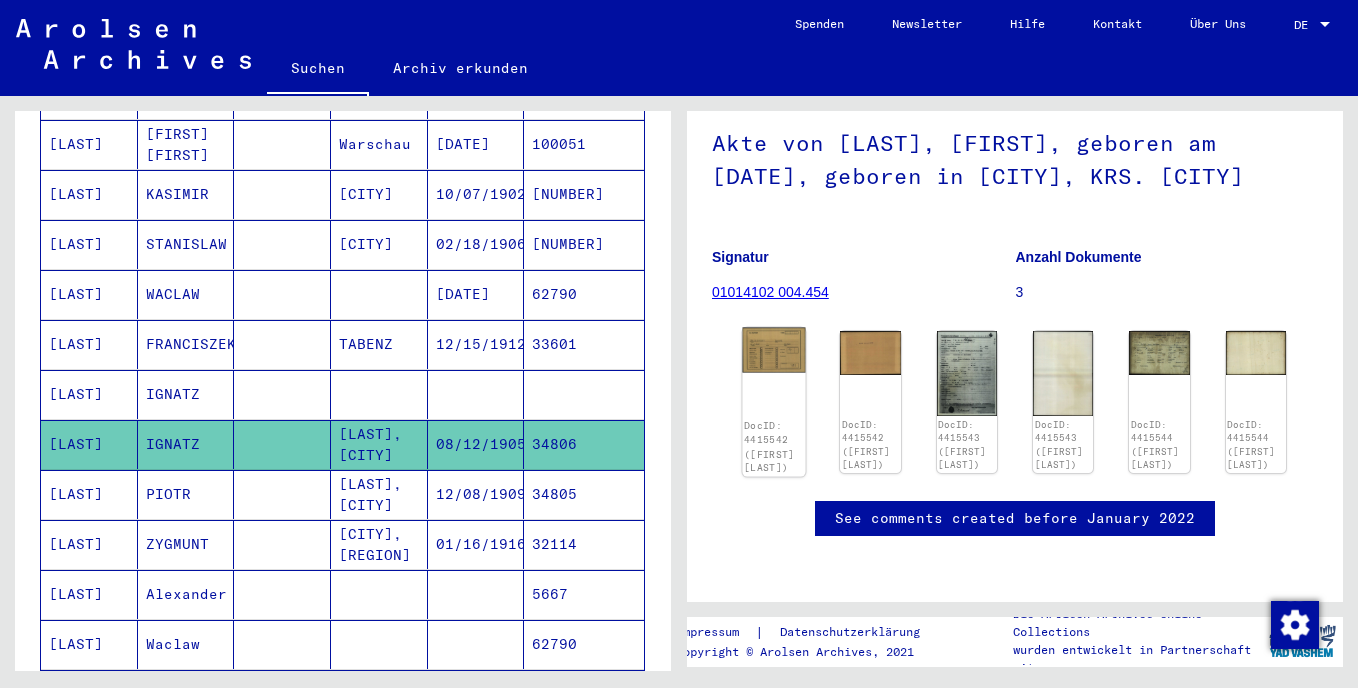 click 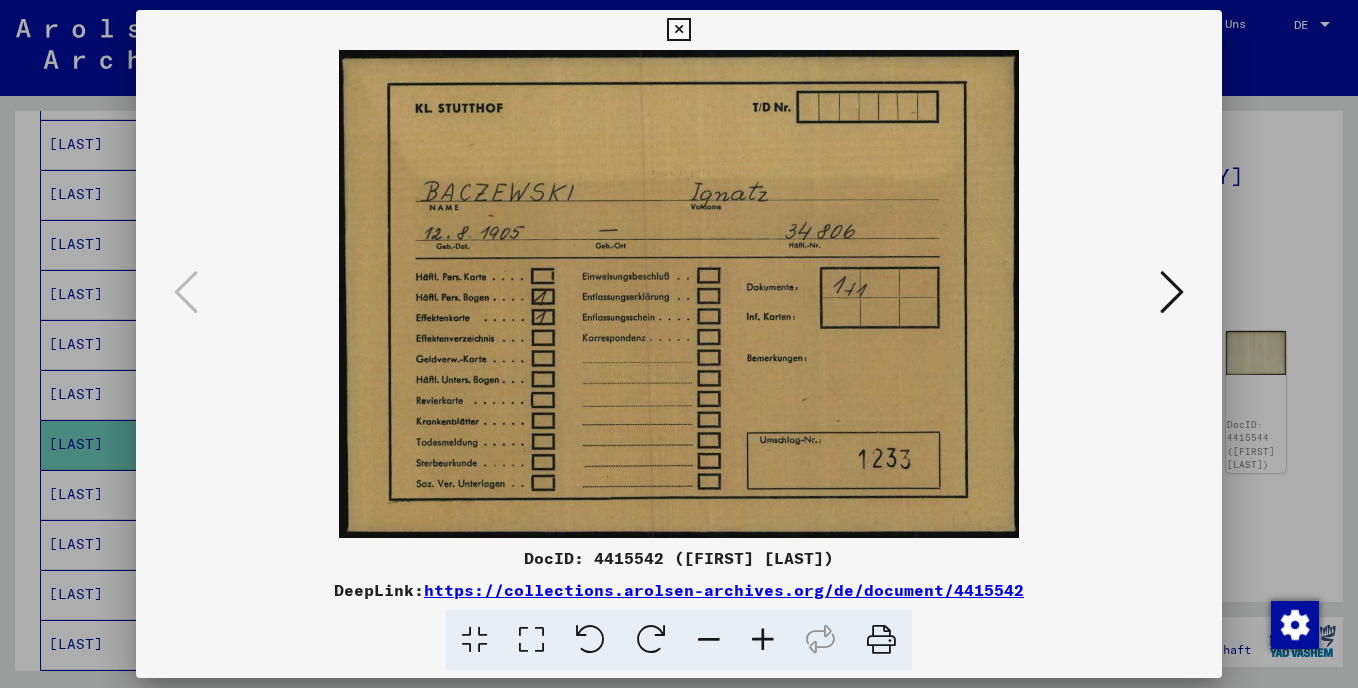 click at bounding box center (1172, 292) 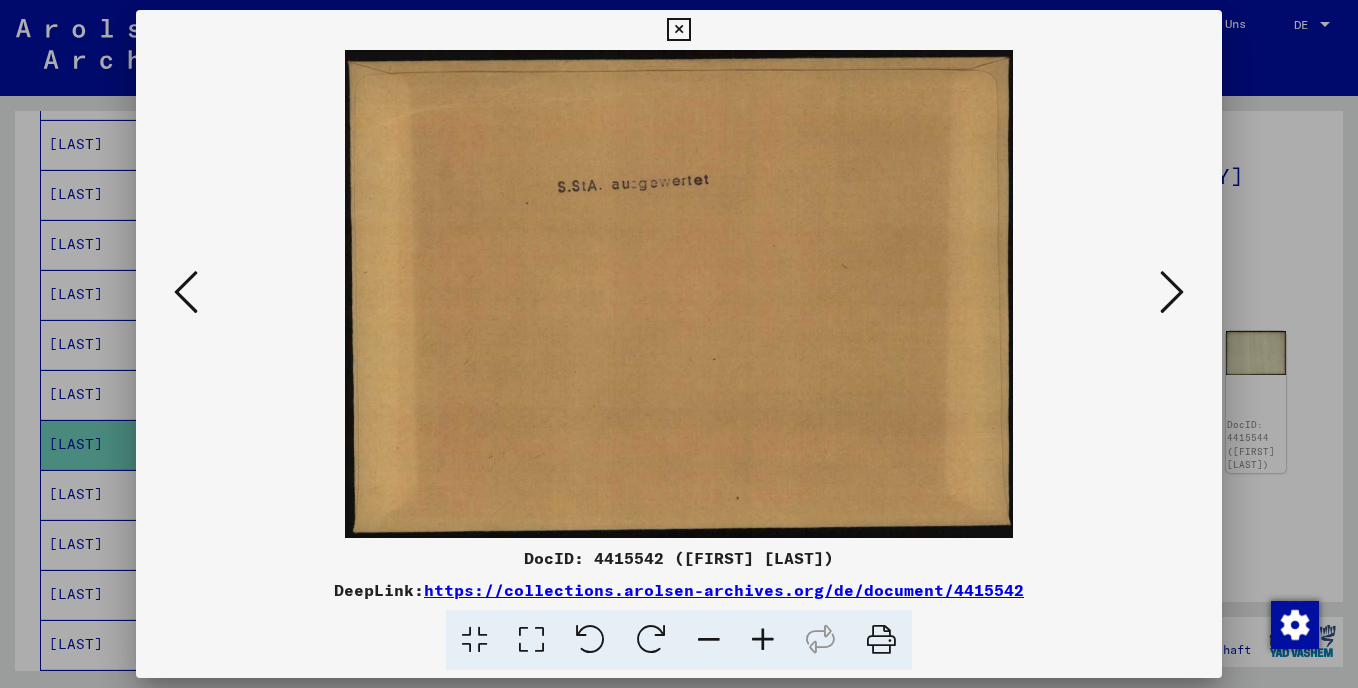 click at bounding box center (1172, 292) 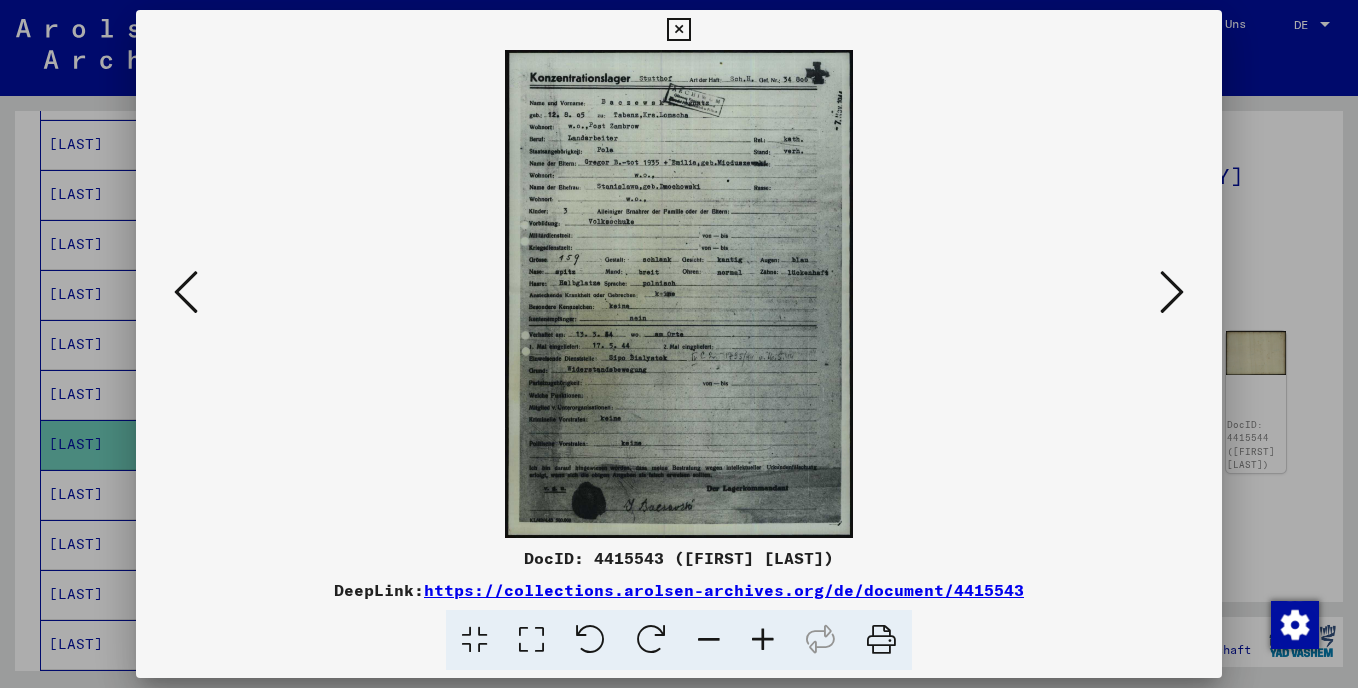 click at bounding box center [679, 294] 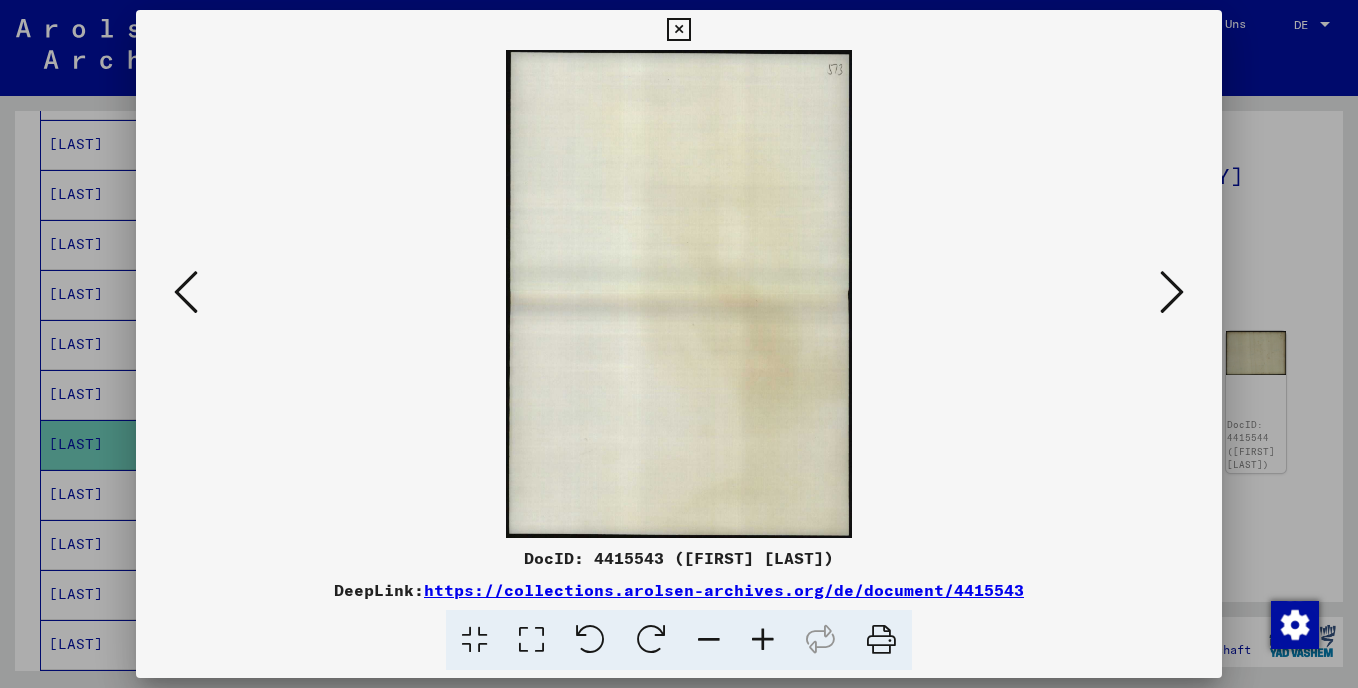 click at bounding box center [1172, 292] 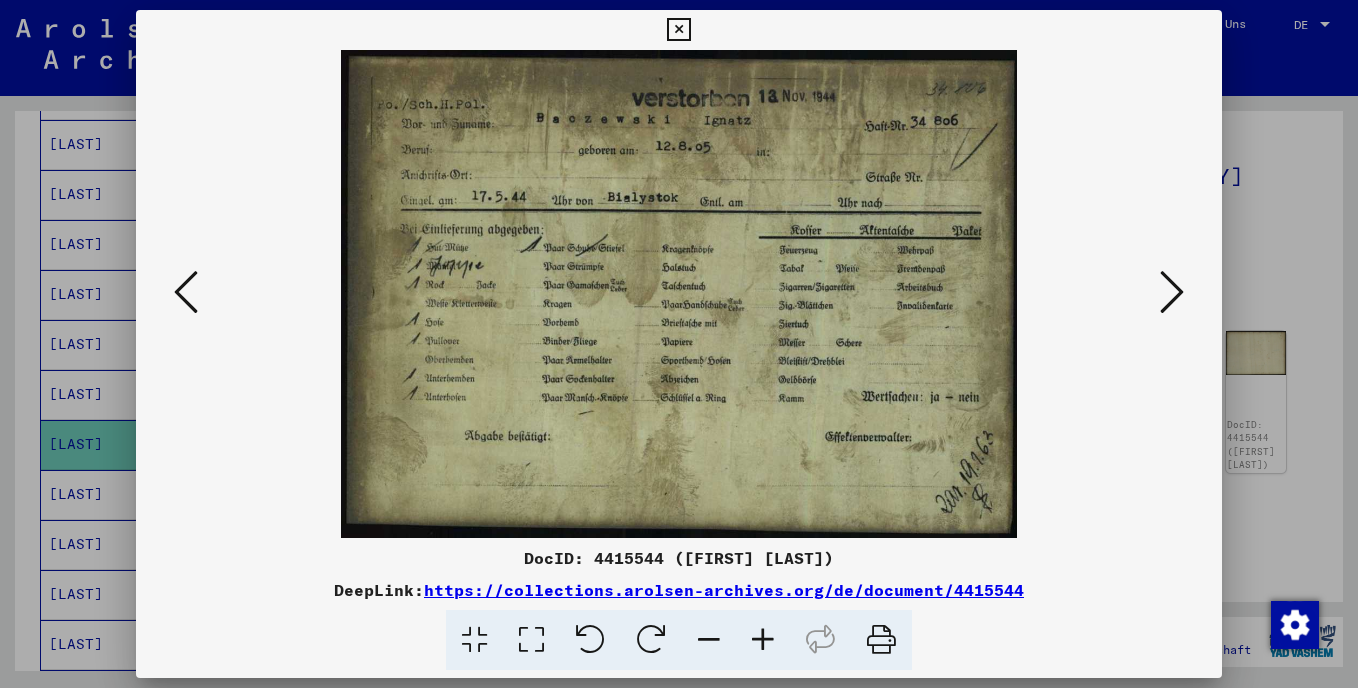 click at bounding box center (1172, 292) 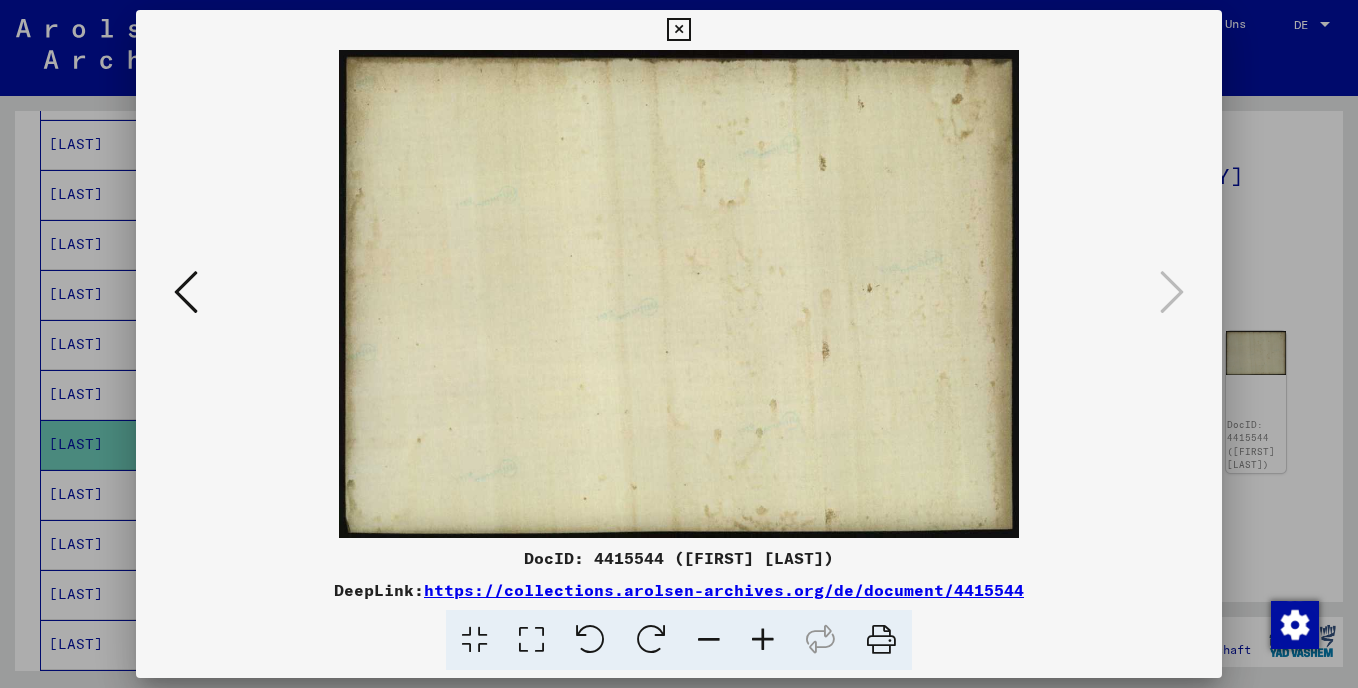 click at bounding box center [678, 30] 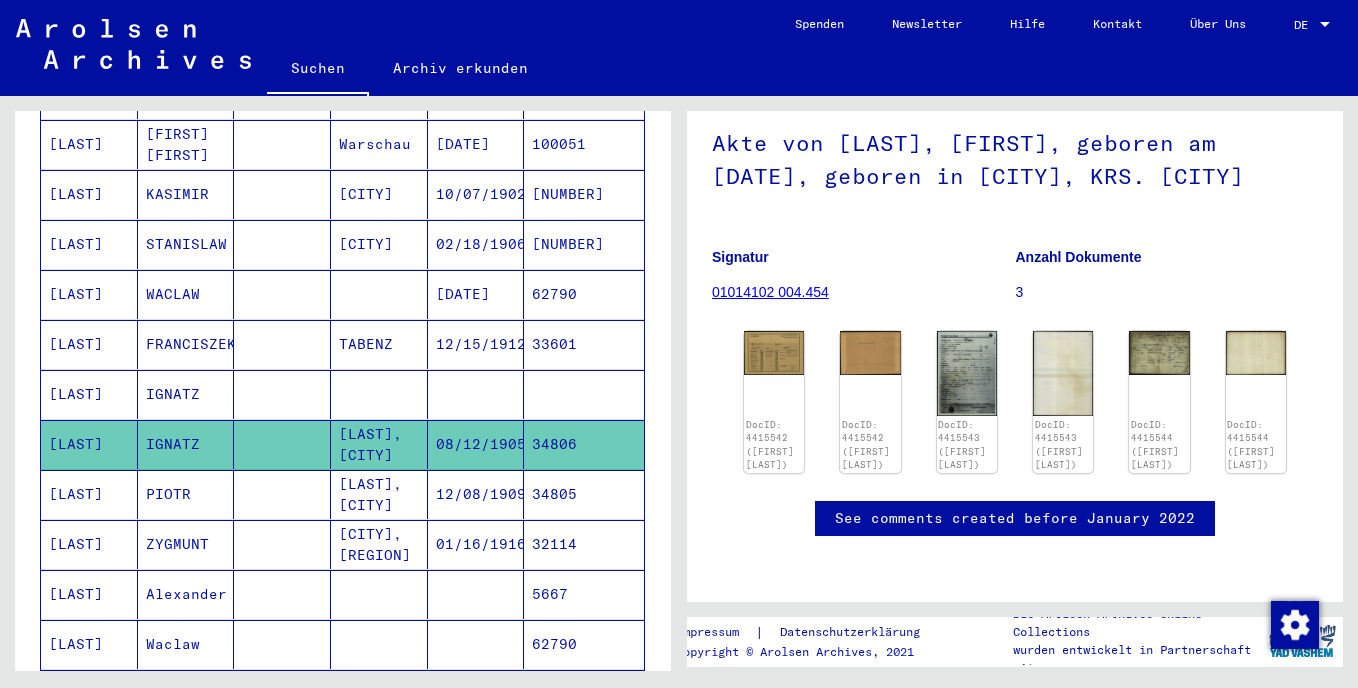 click on "[LAST]" at bounding box center (89, 544) 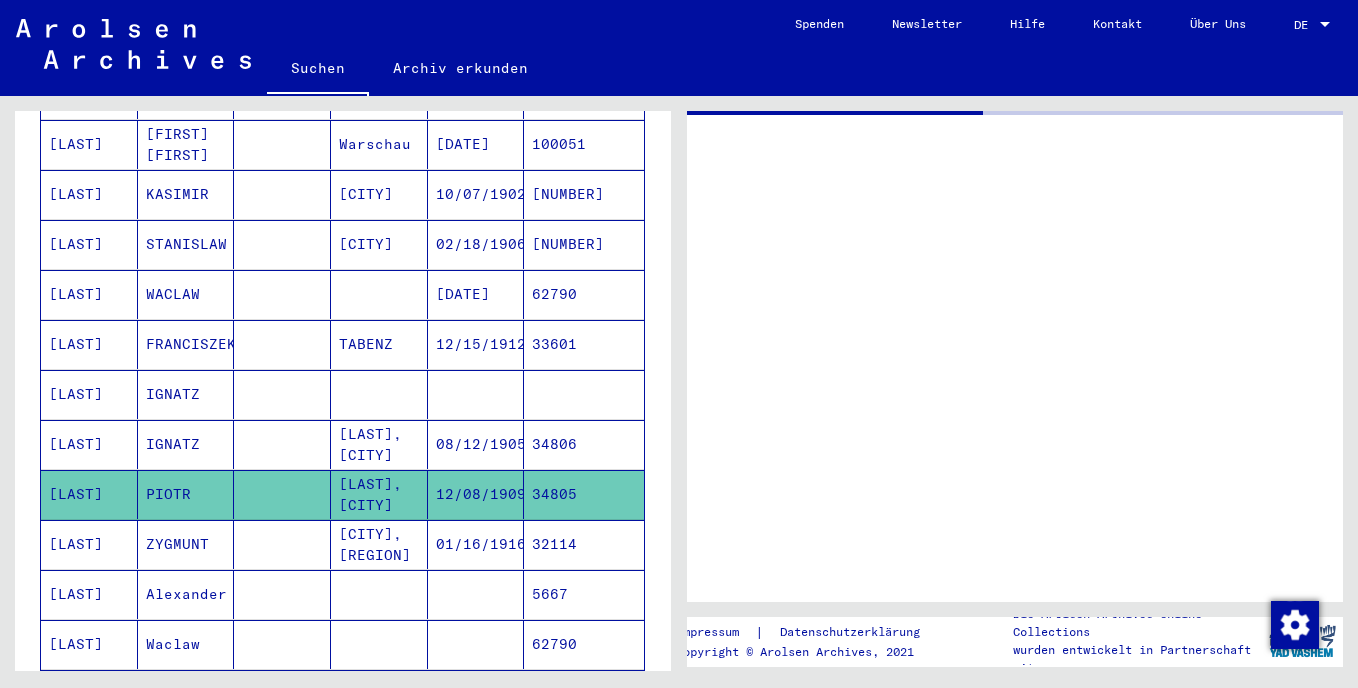 scroll, scrollTop: 0, scrollLeft: 0, axis: both 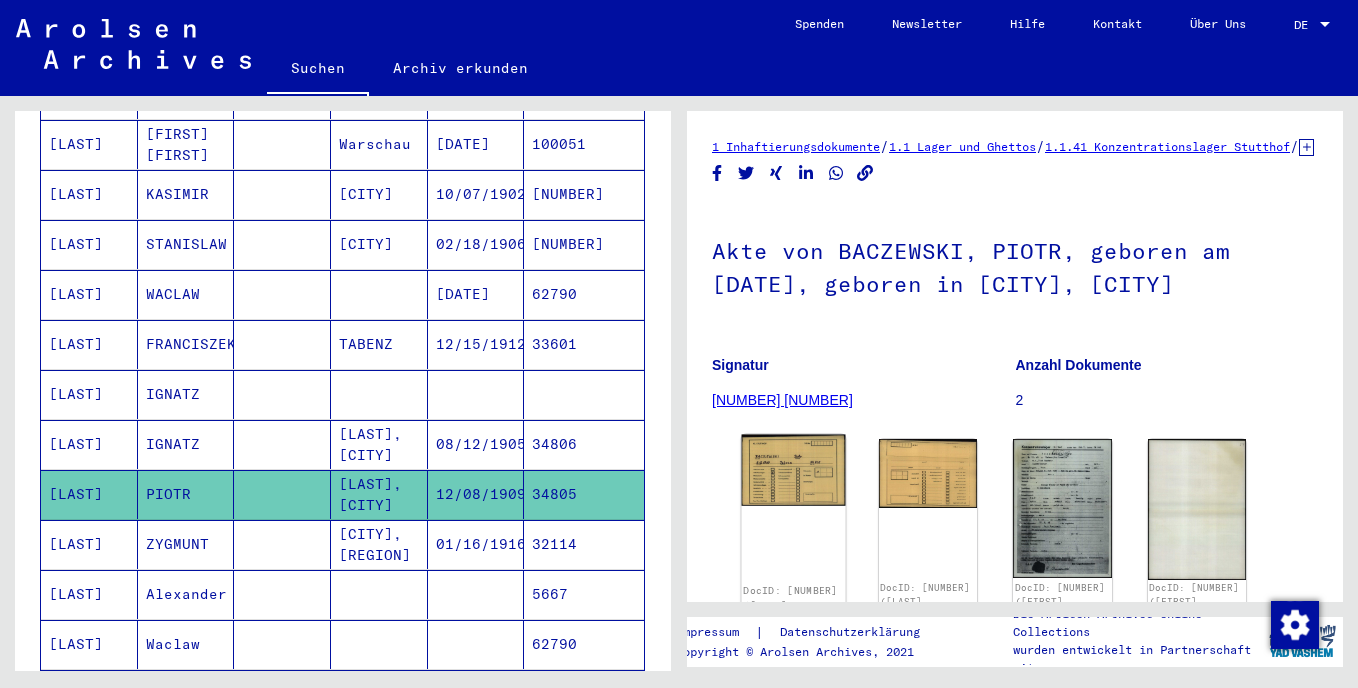 click 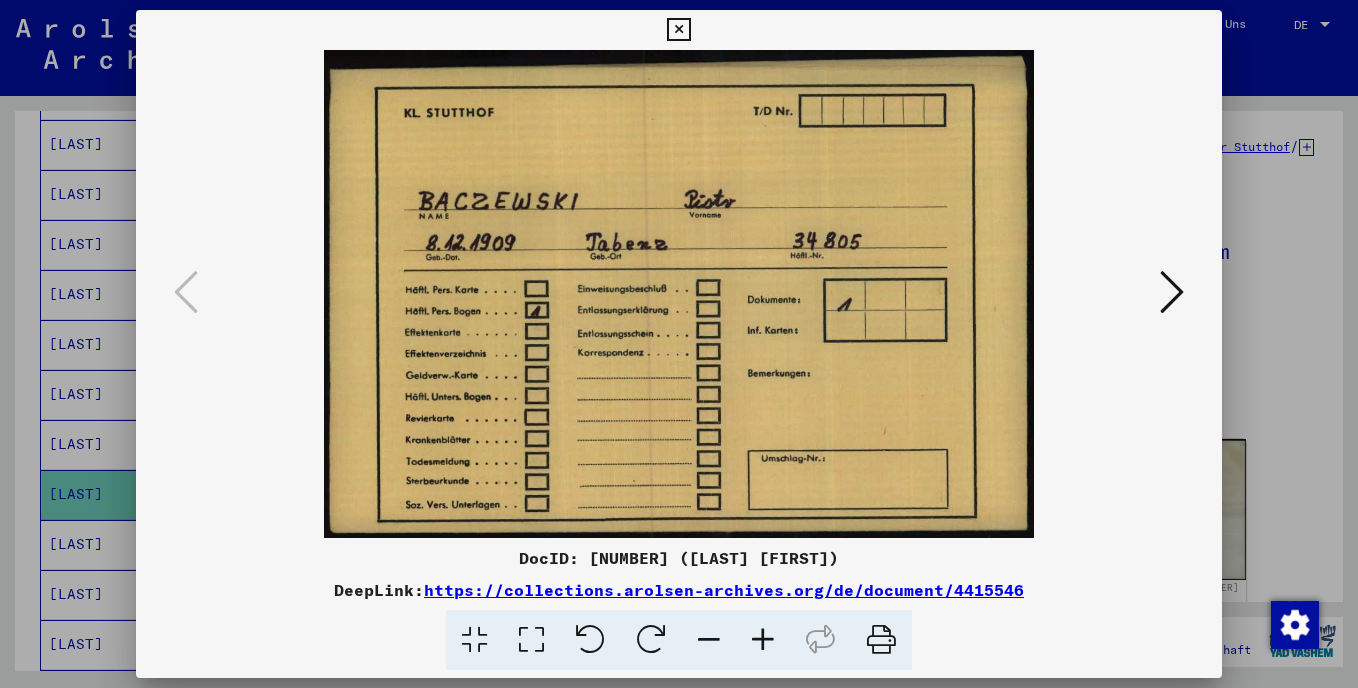 click at bounding box center (1172, 292) 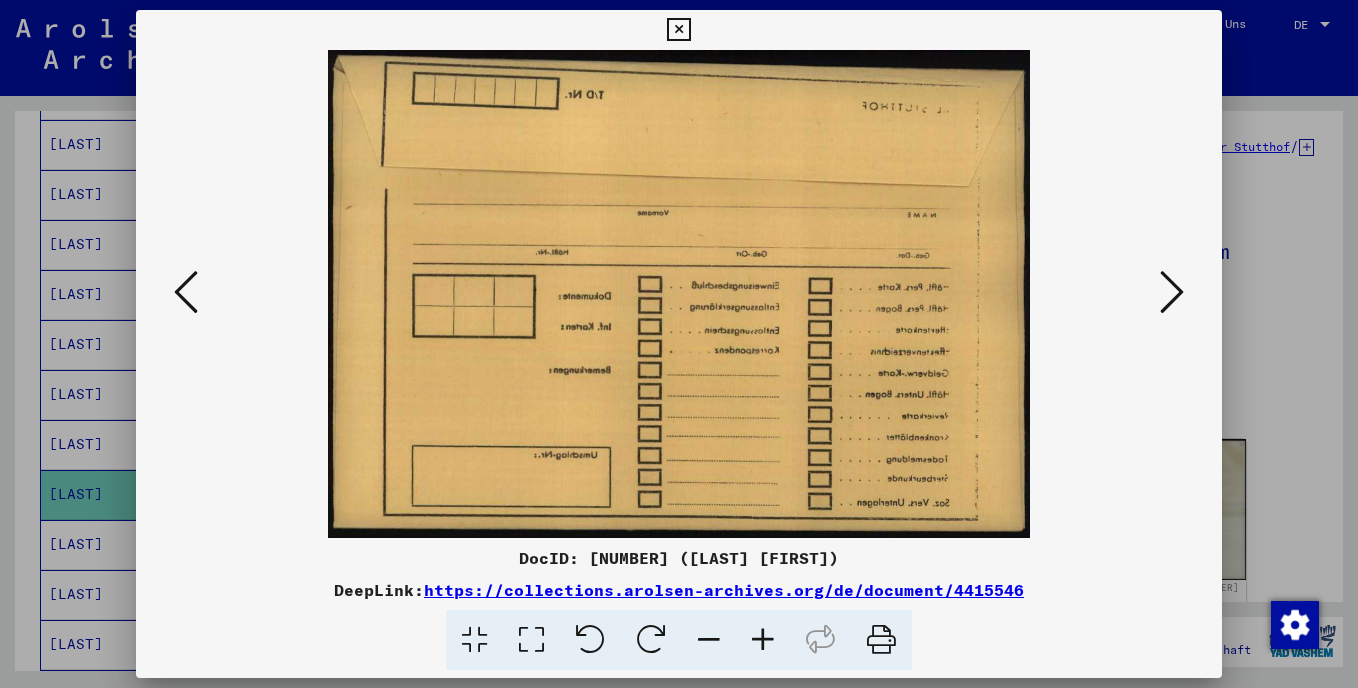 click at bounding box center [186, 292] 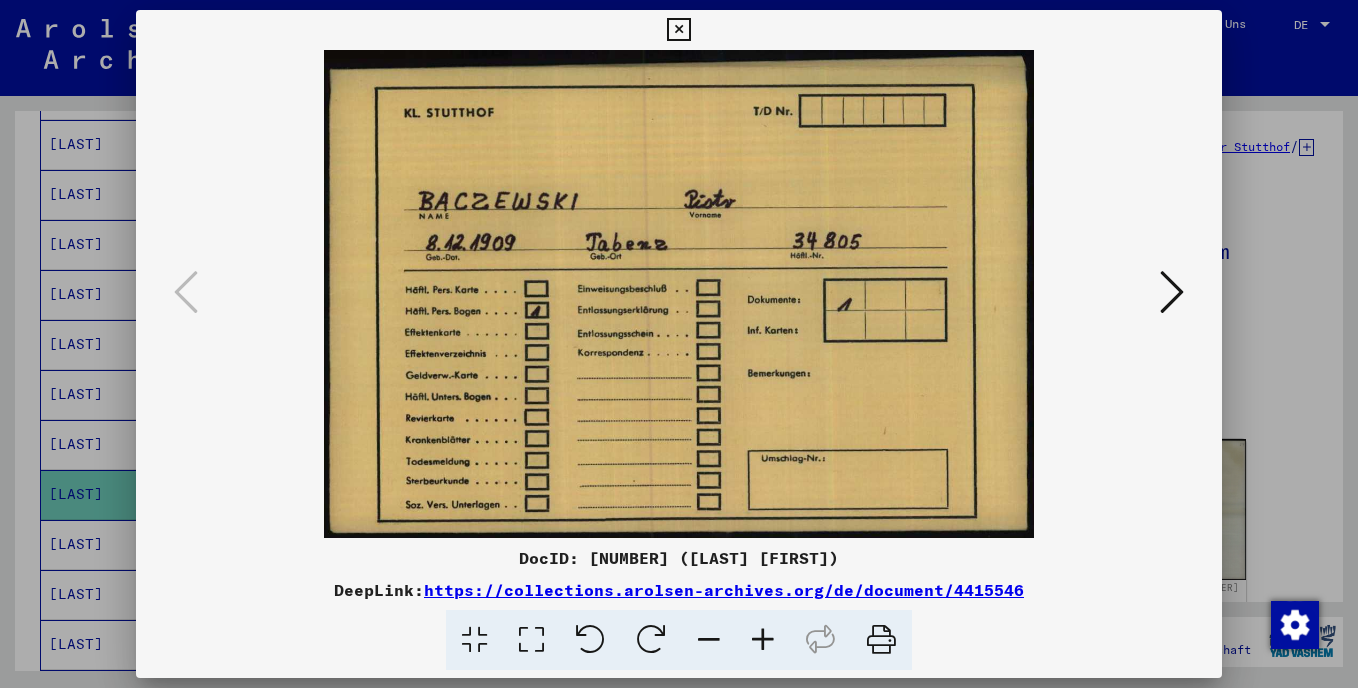 click at bounding box center [1172, 292] 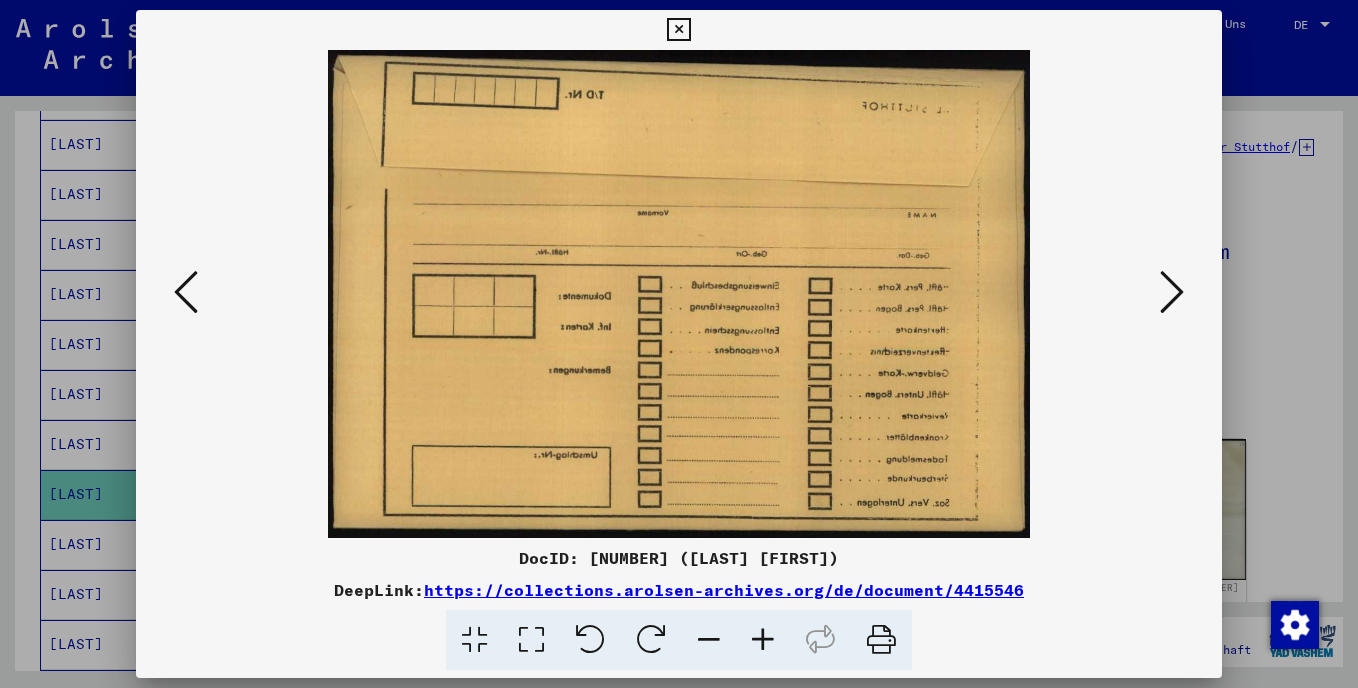 click at bounding box center (1172, 292) 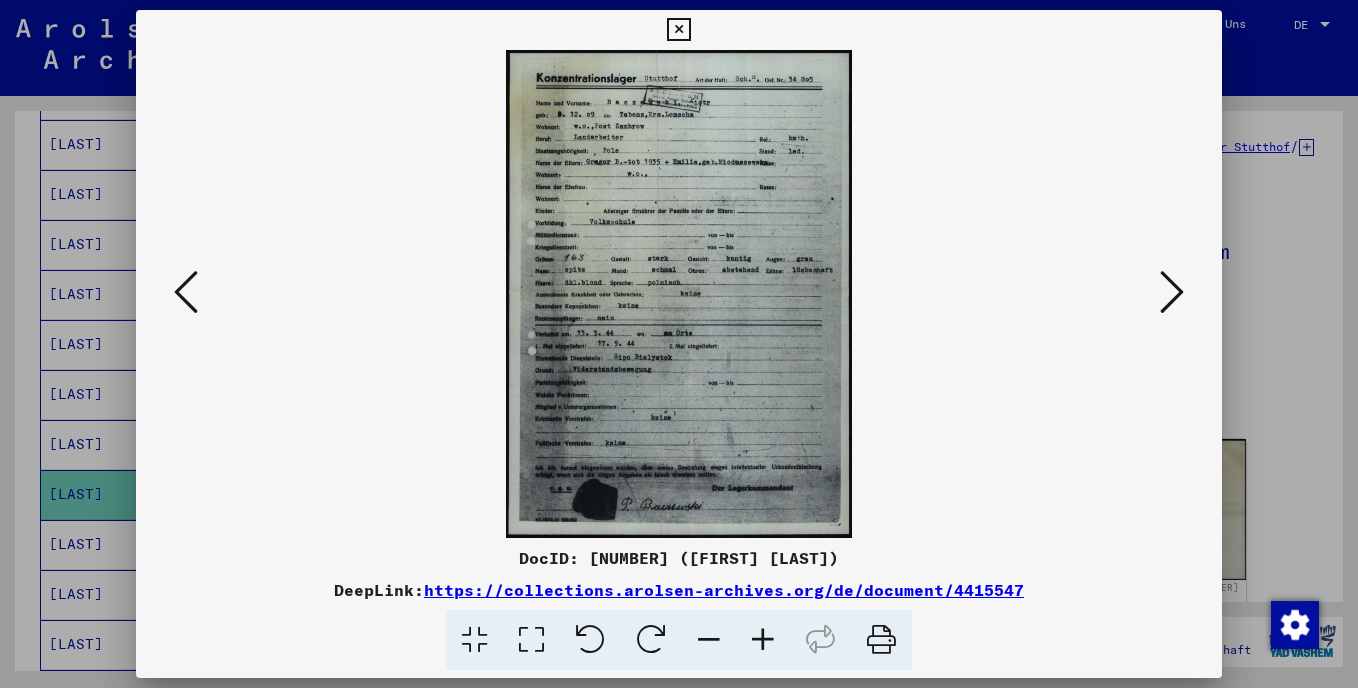 click at bounding box center (1172, 292) 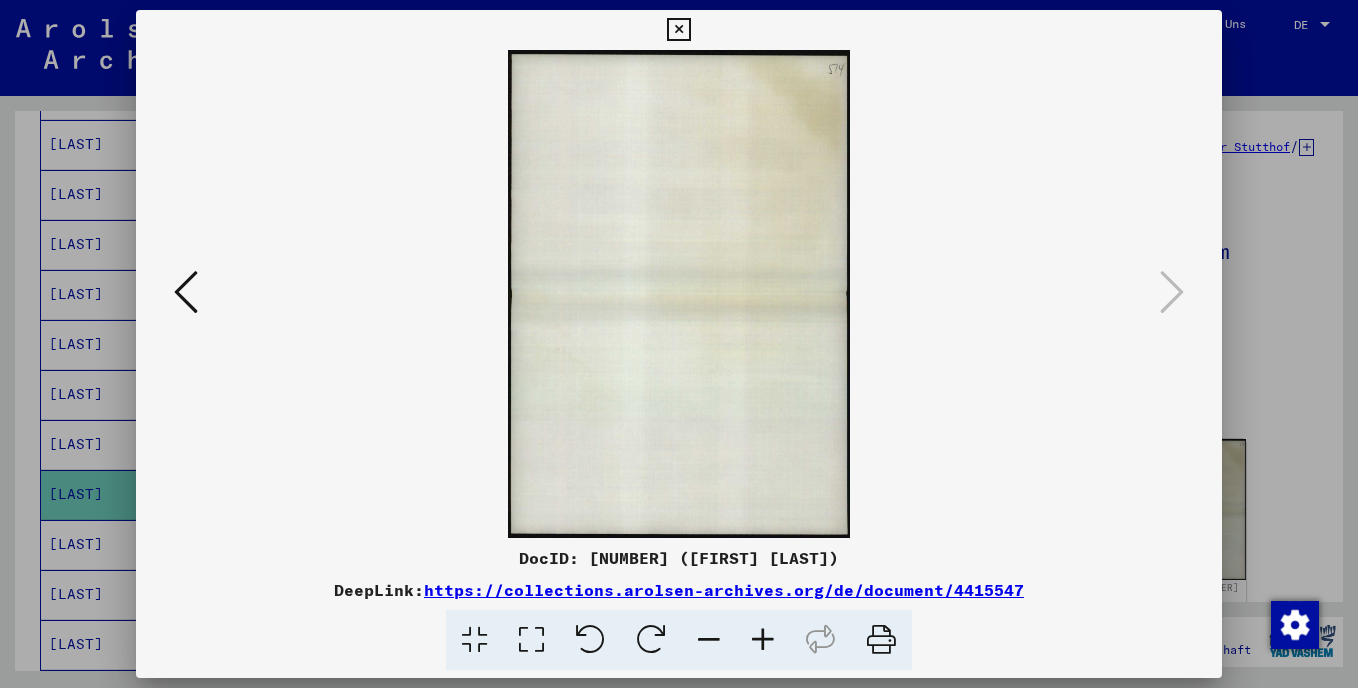 click at bounding box center [678, 30] 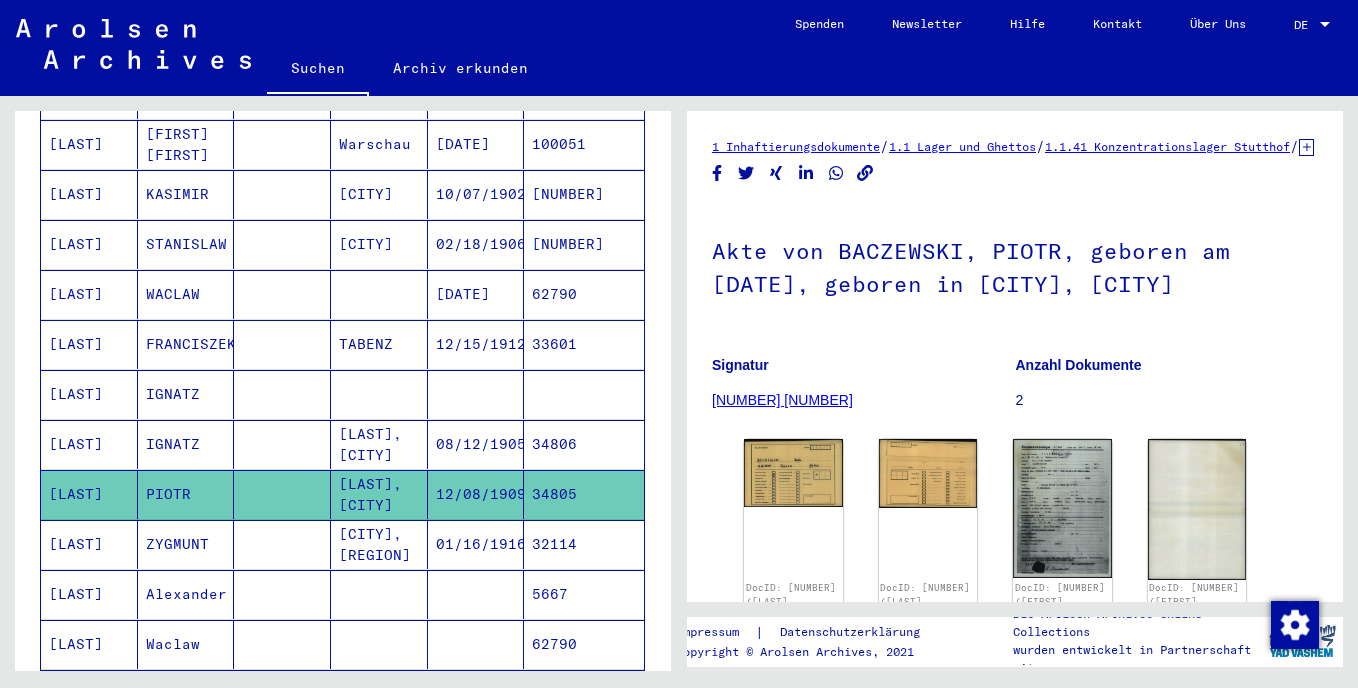 click on "[LAST]" at bounding box center (89, 594) 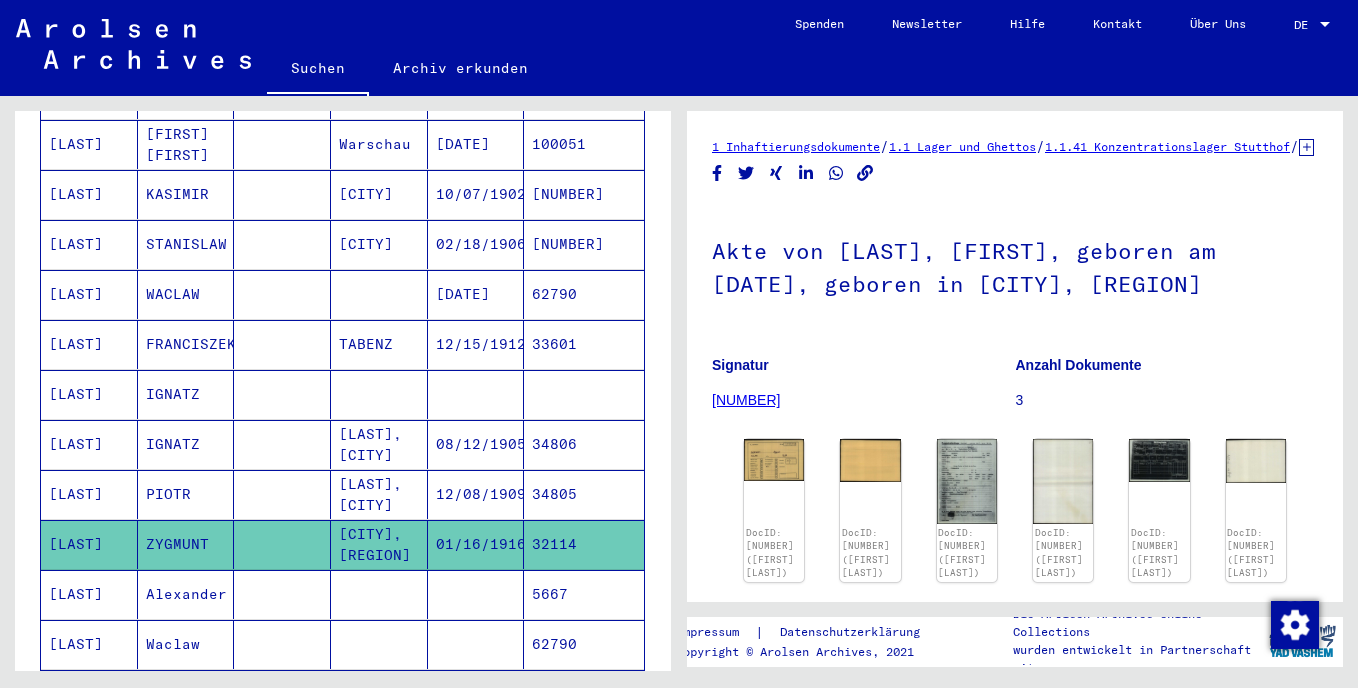 scroll, scrollTop: 0, scrollLeft: 0, axis: both 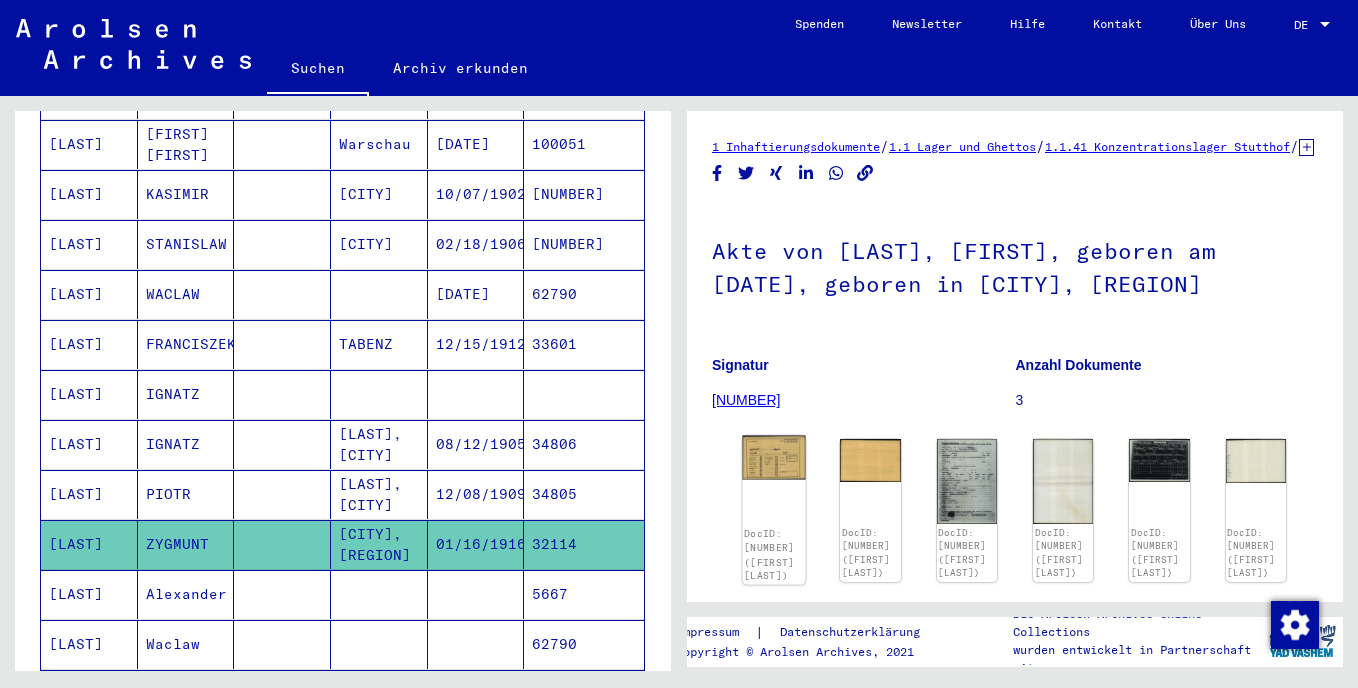 click 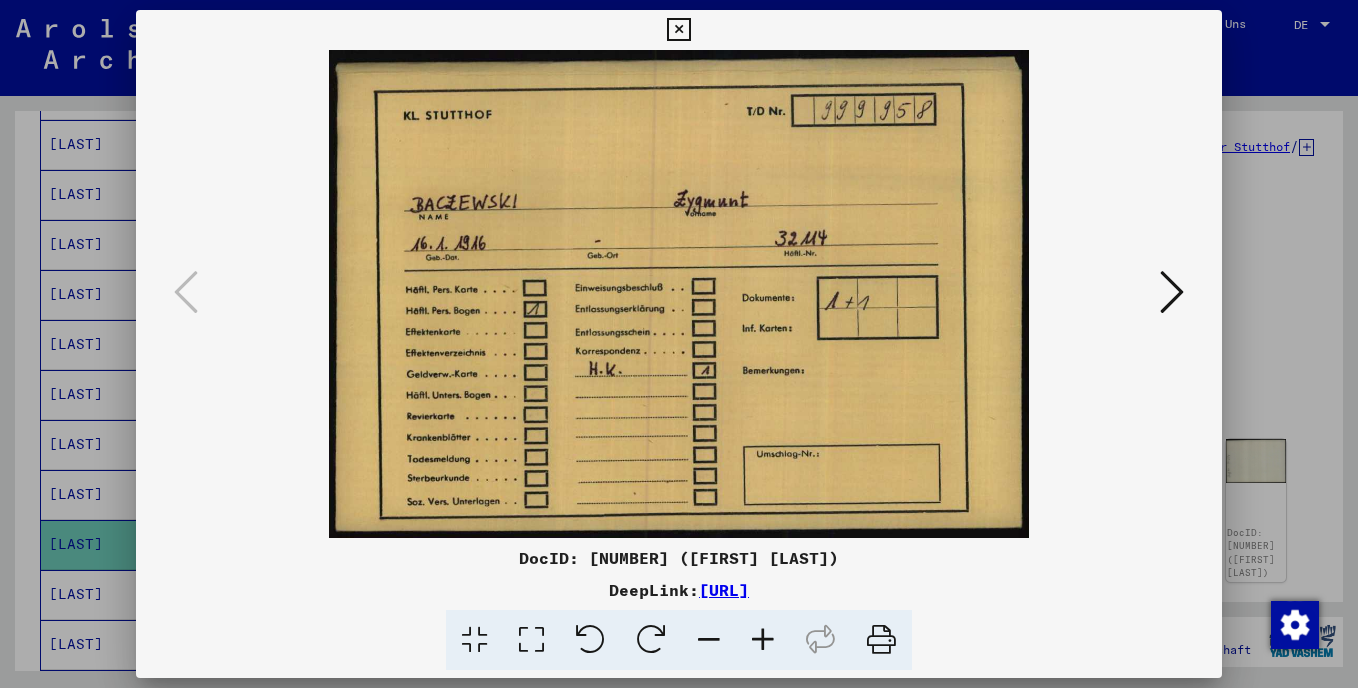 click at bounding box center (1172, 292) 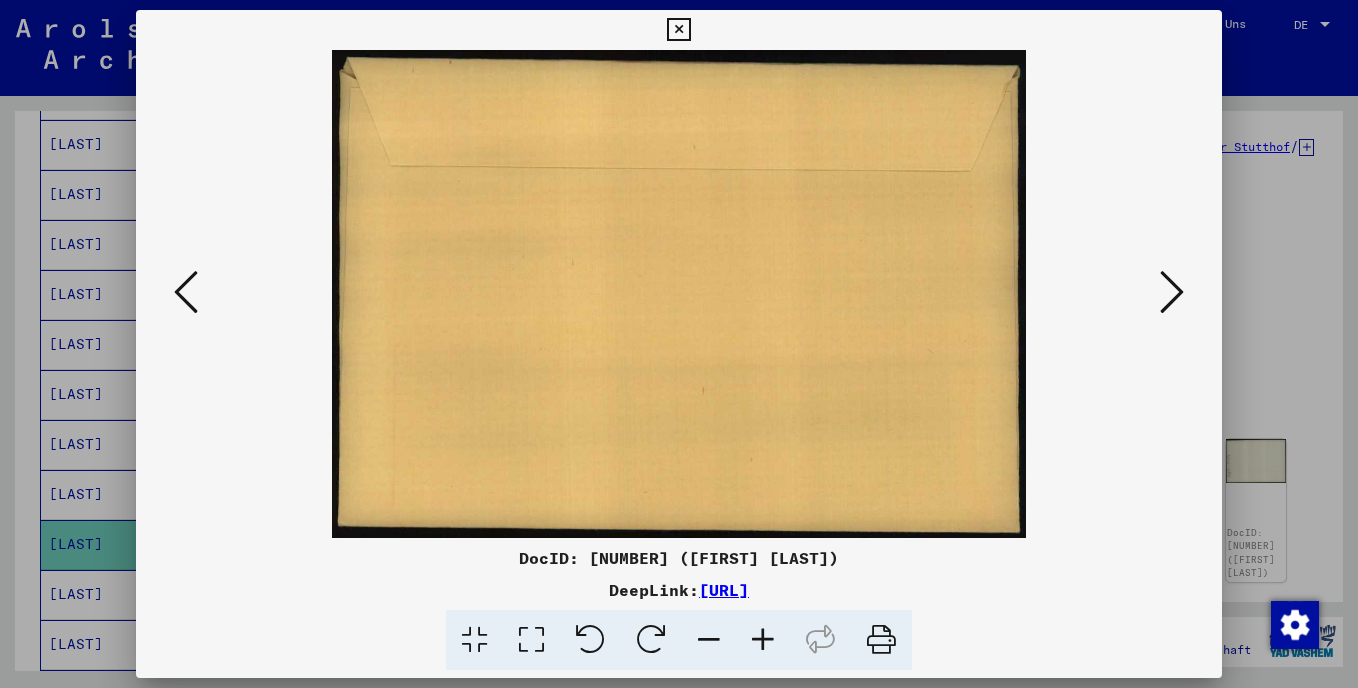 click at bounding box center [1172, 292] 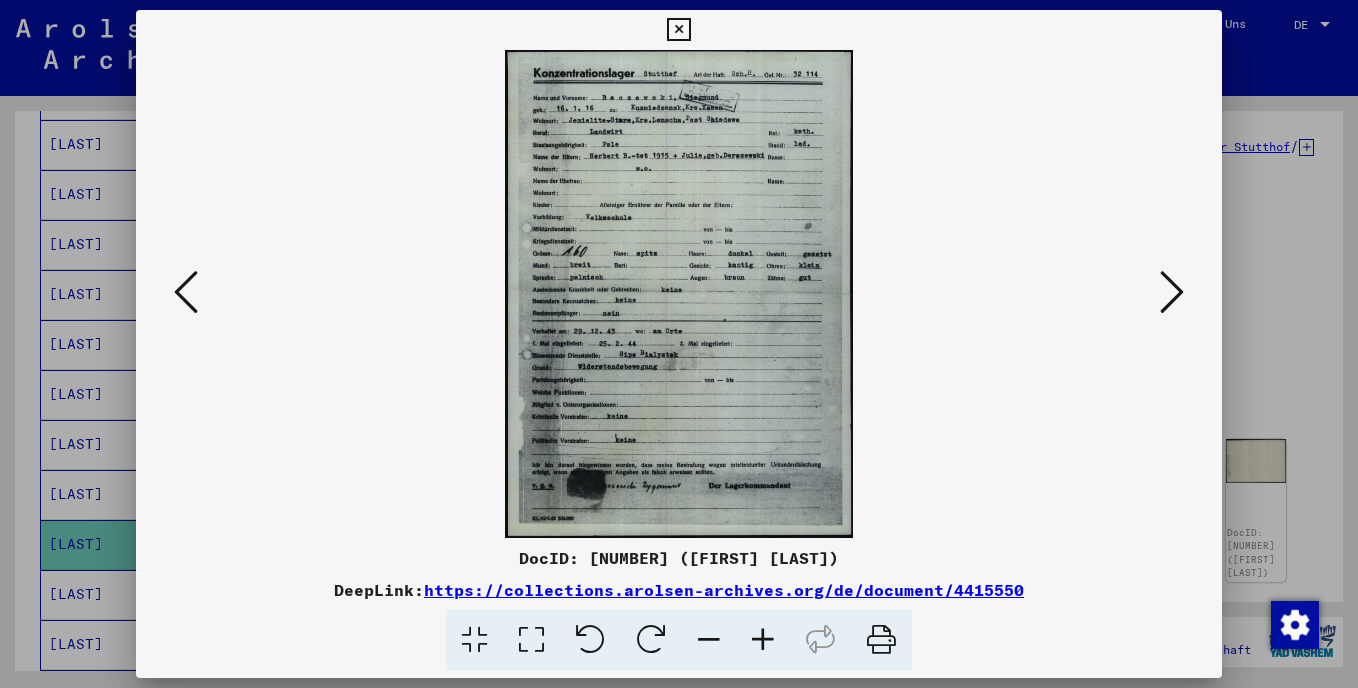 click at bounding box center (1172, 292) 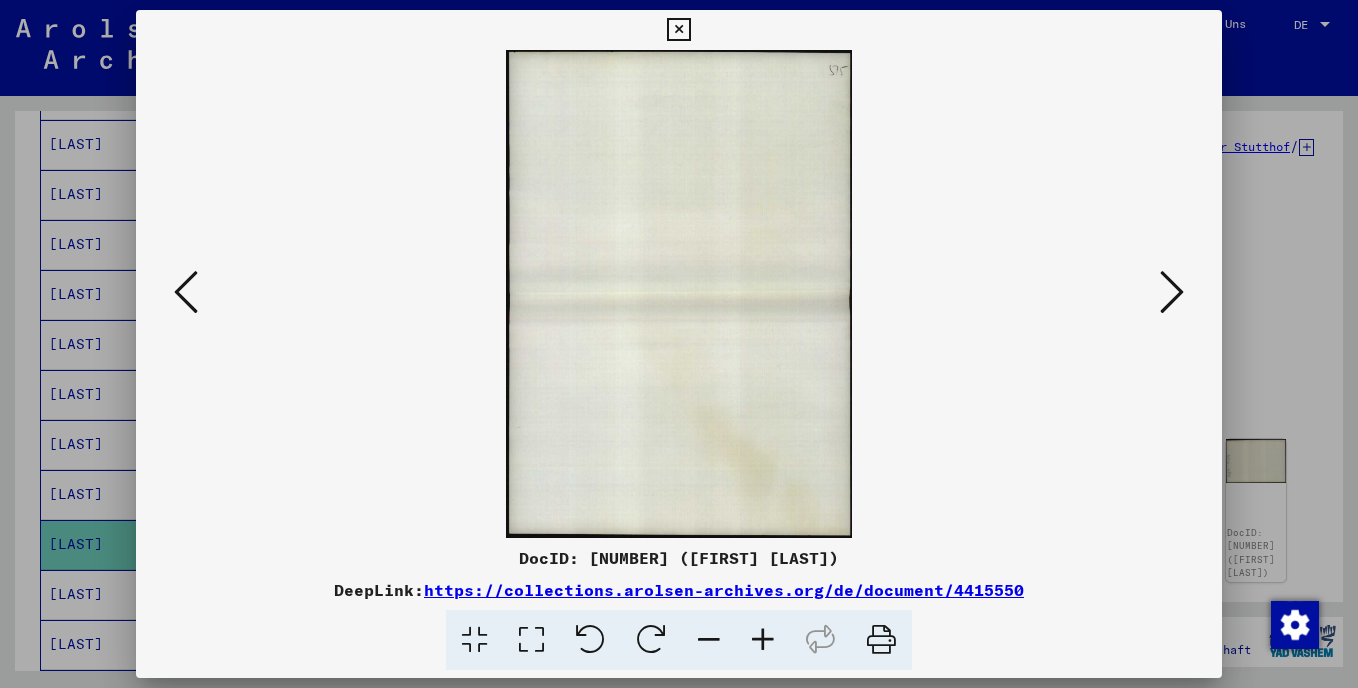 click at bounding box center [1172, 292] 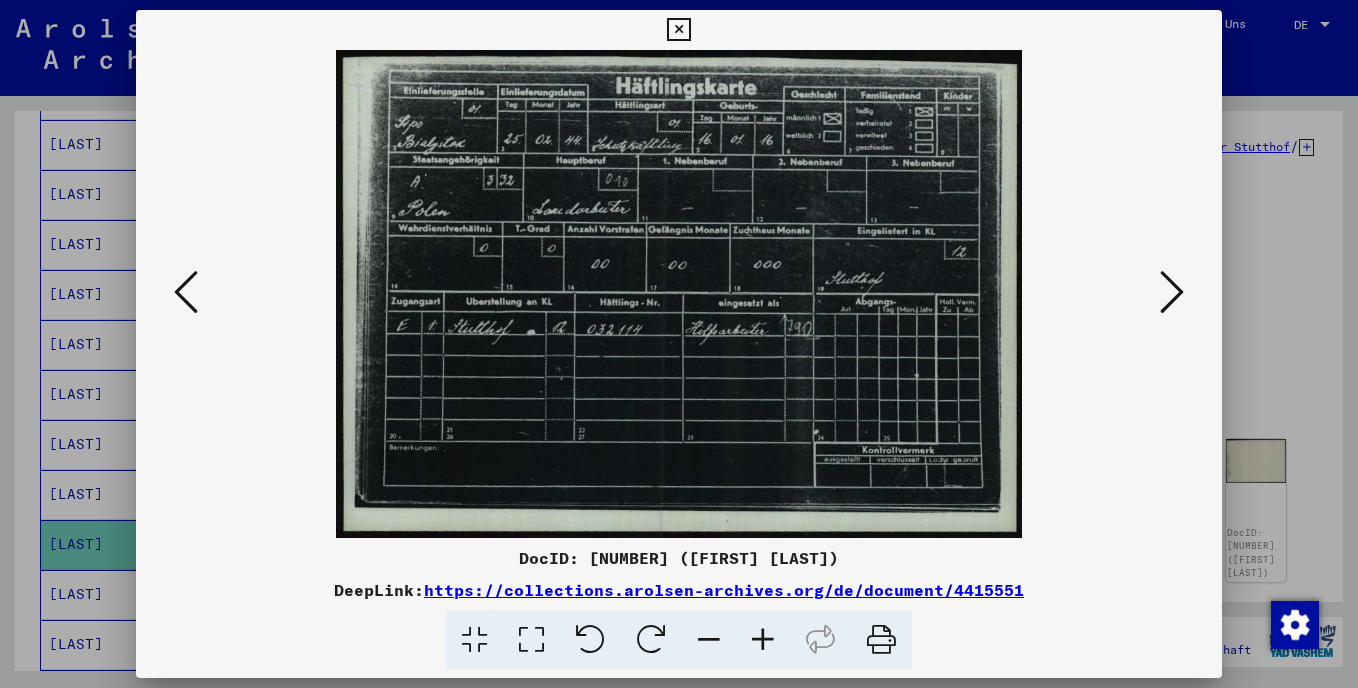 click at bounding box center (1172, 292) 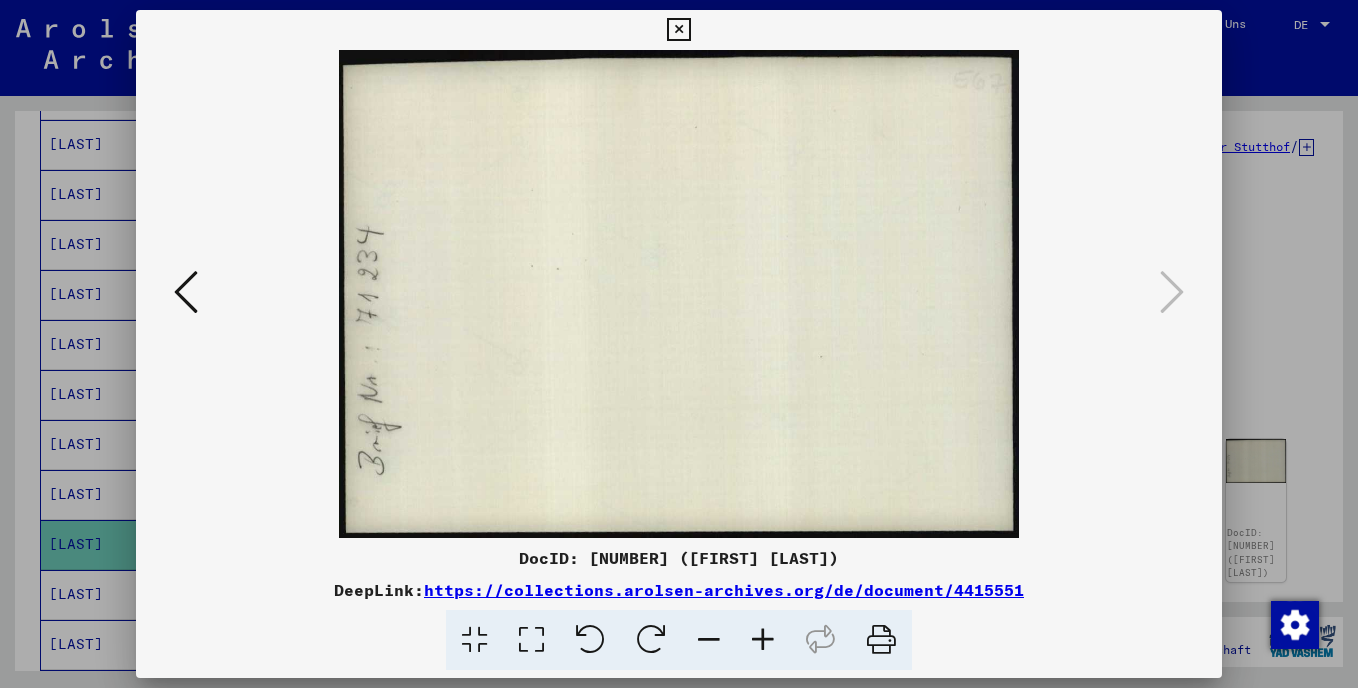 click at bounding box center (678, 30) 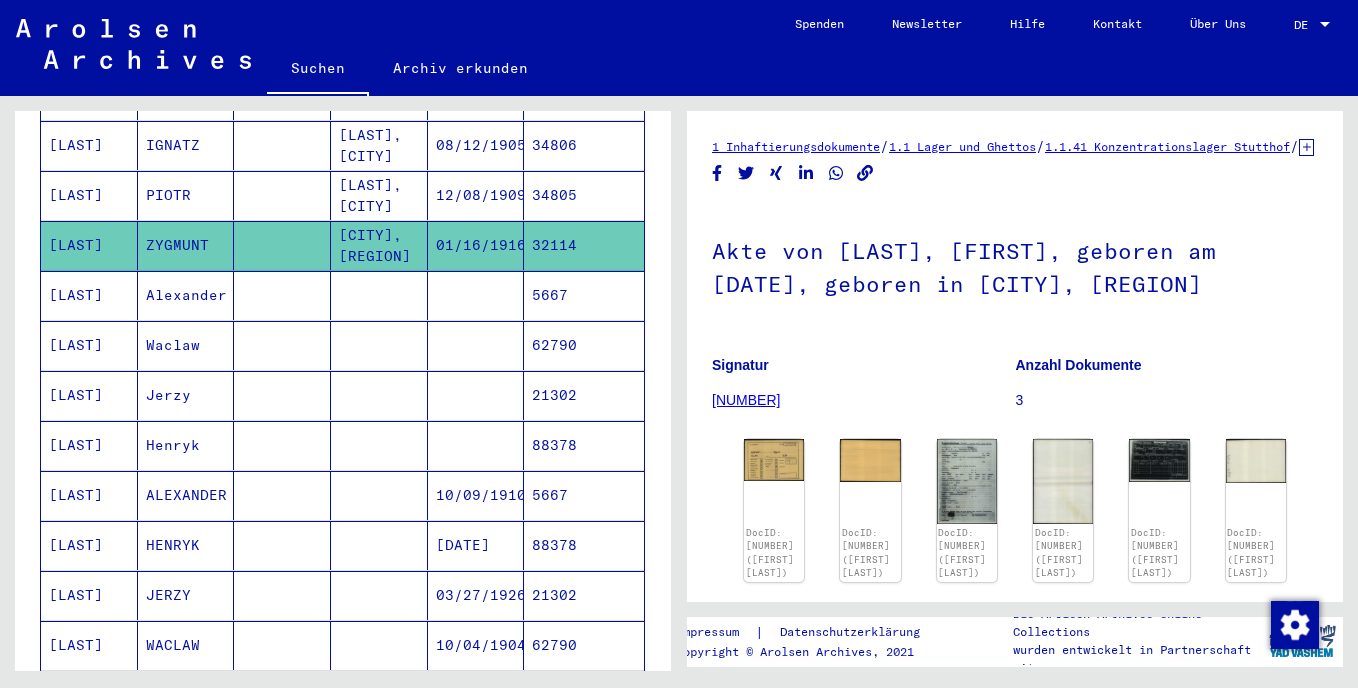 scroll, scrollTop: 906, scrollLeft: 0, axis: vertical 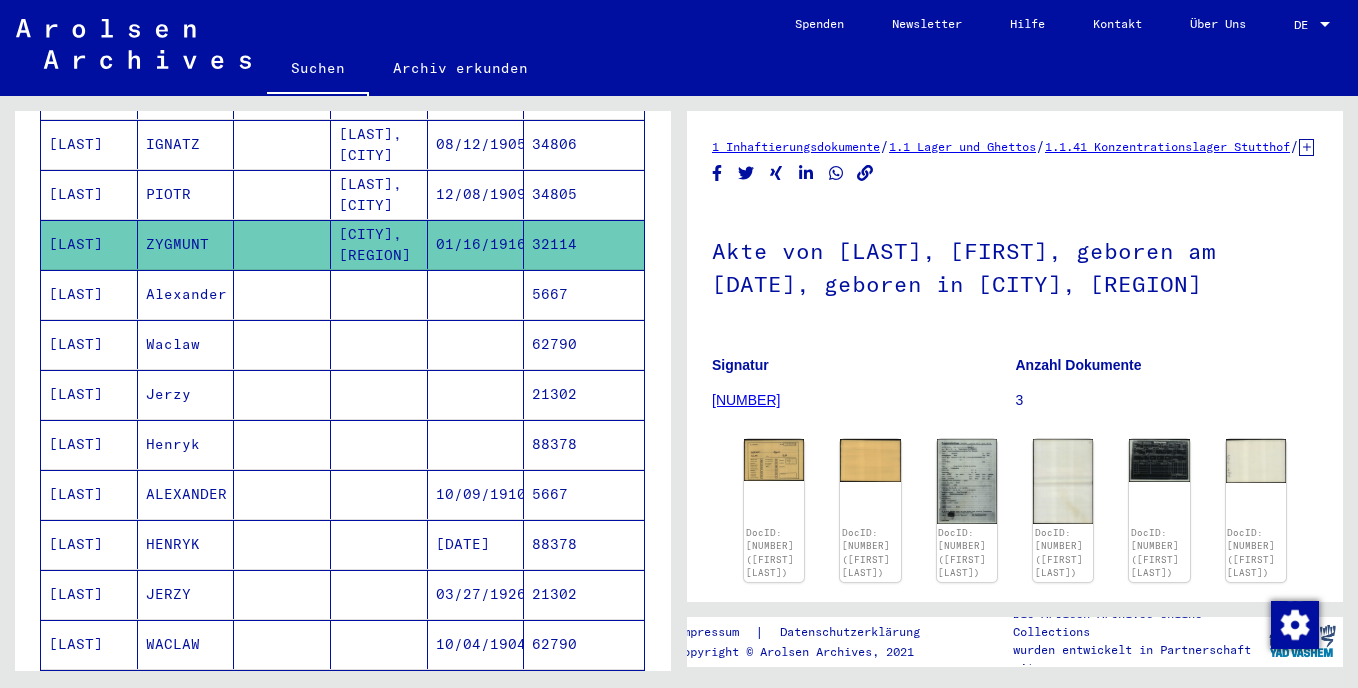 click on "[LAST]" at bounding box center [89, 394] 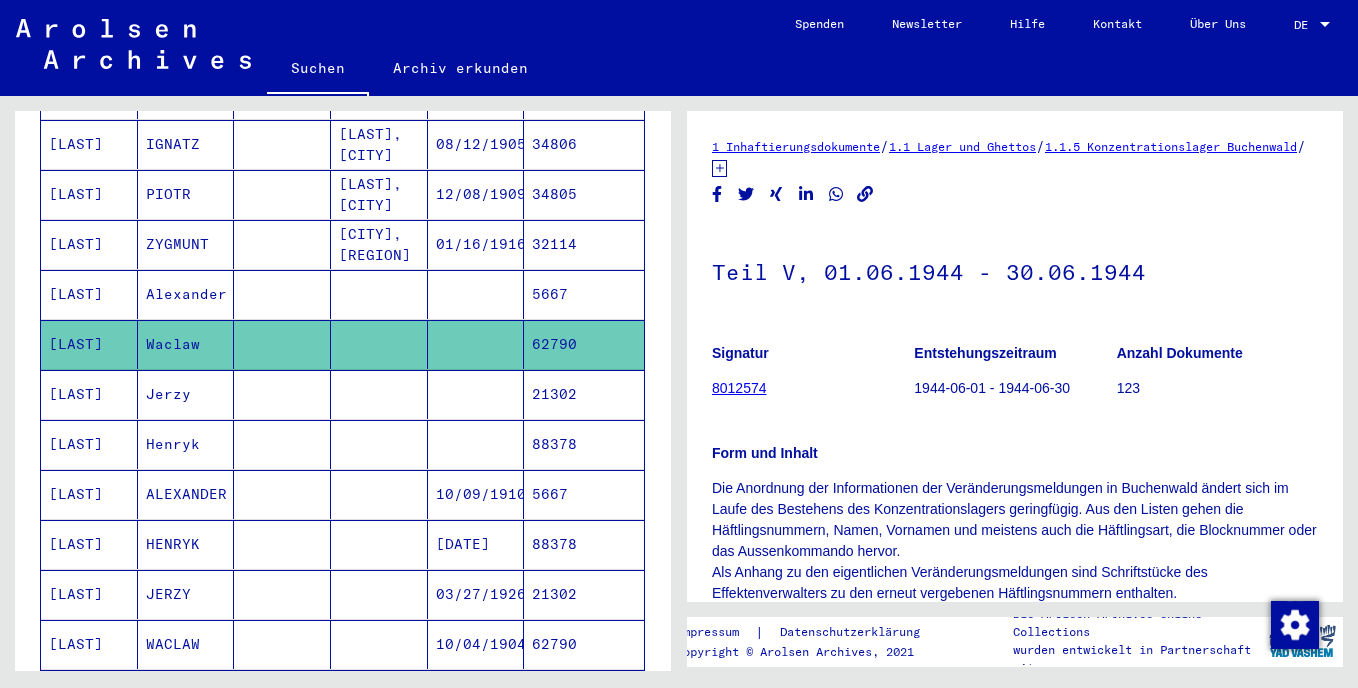 scroll, scrollTop: 0, scrollLeft: 0, axis: both 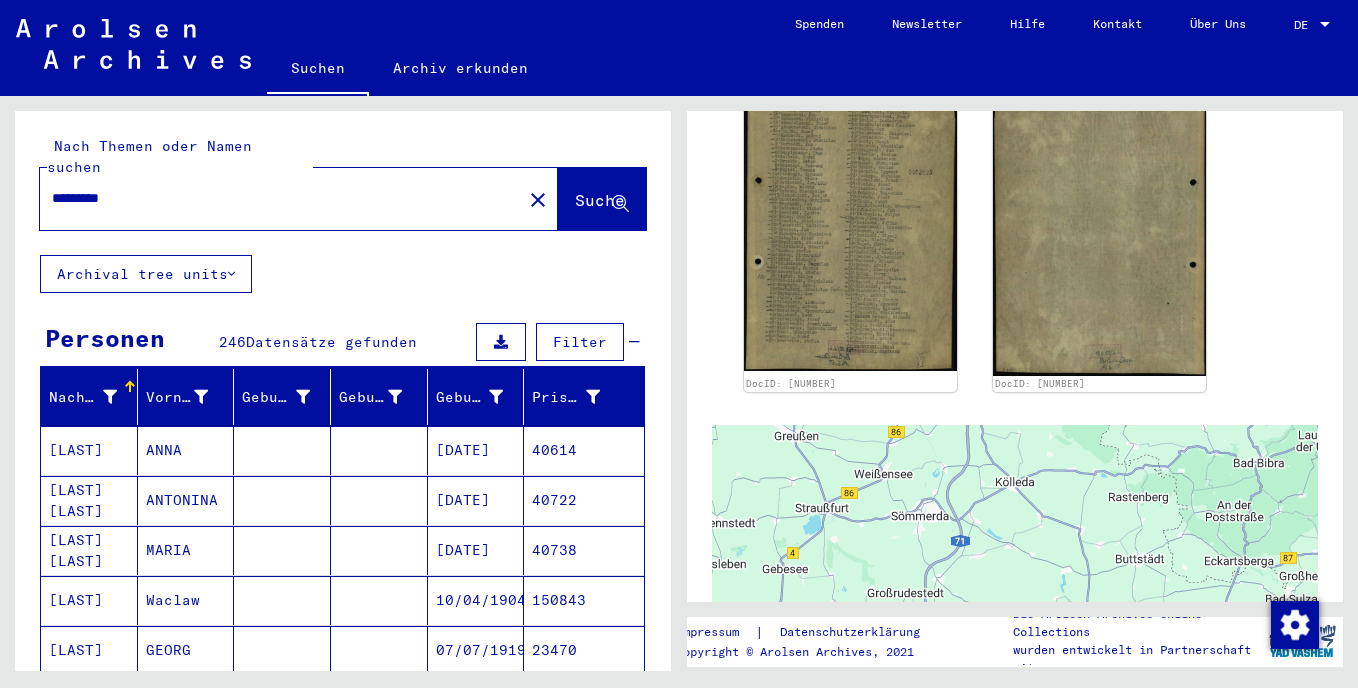 drag, startPoint x: 192, startPoint y: 170, endPoint x: 45, endPoint y: 177, distance: 147.16656 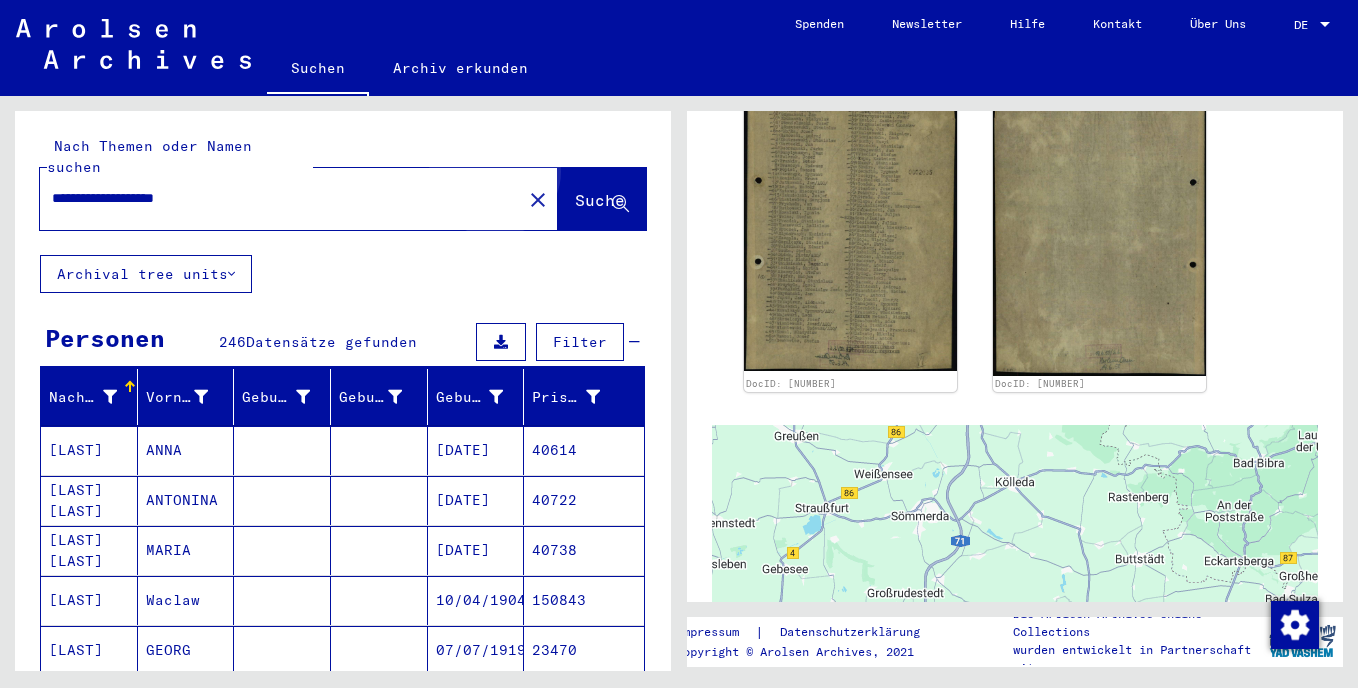 click on "Suche" 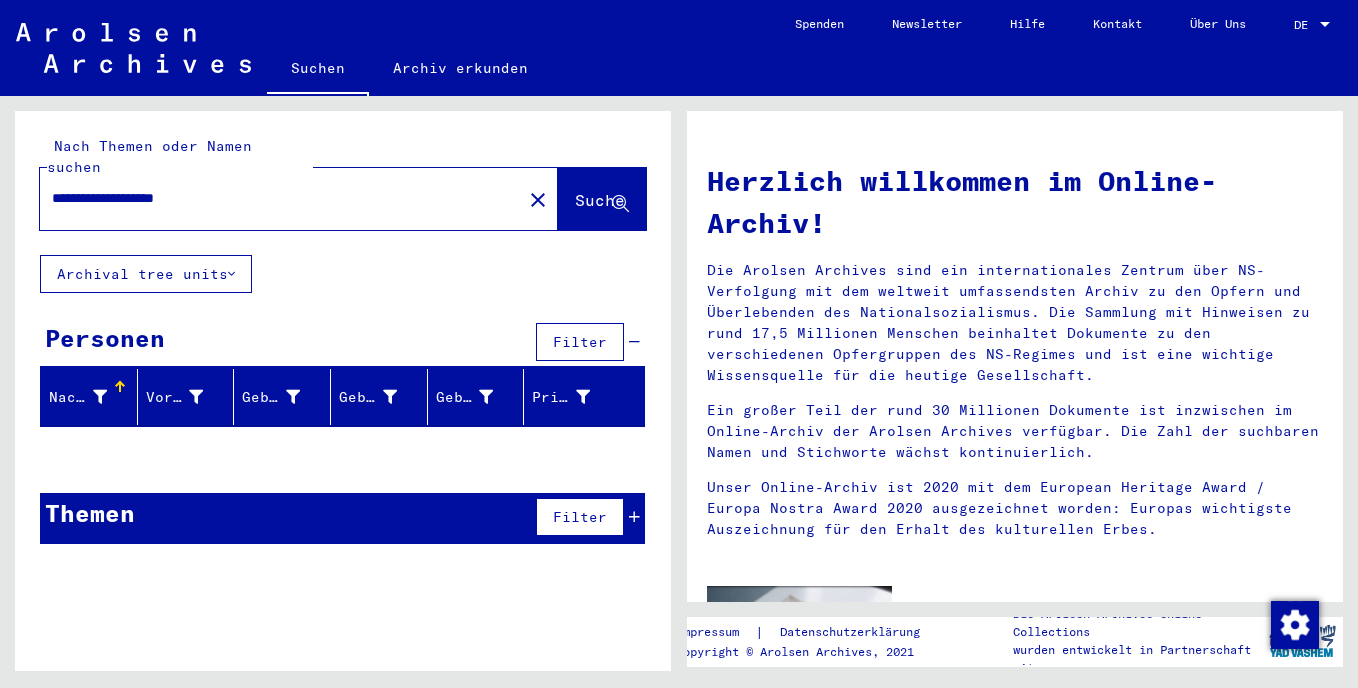 click on "**********" at bounding box center [275, 198] 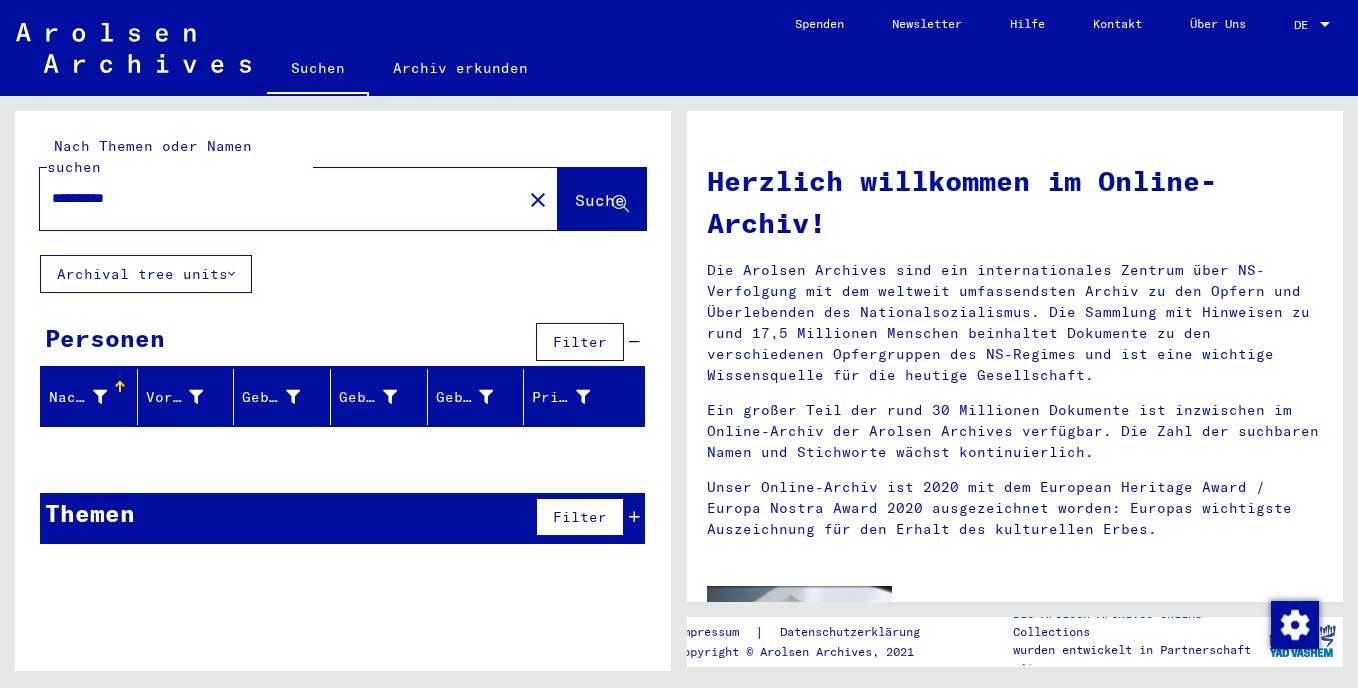 click on "Suche" 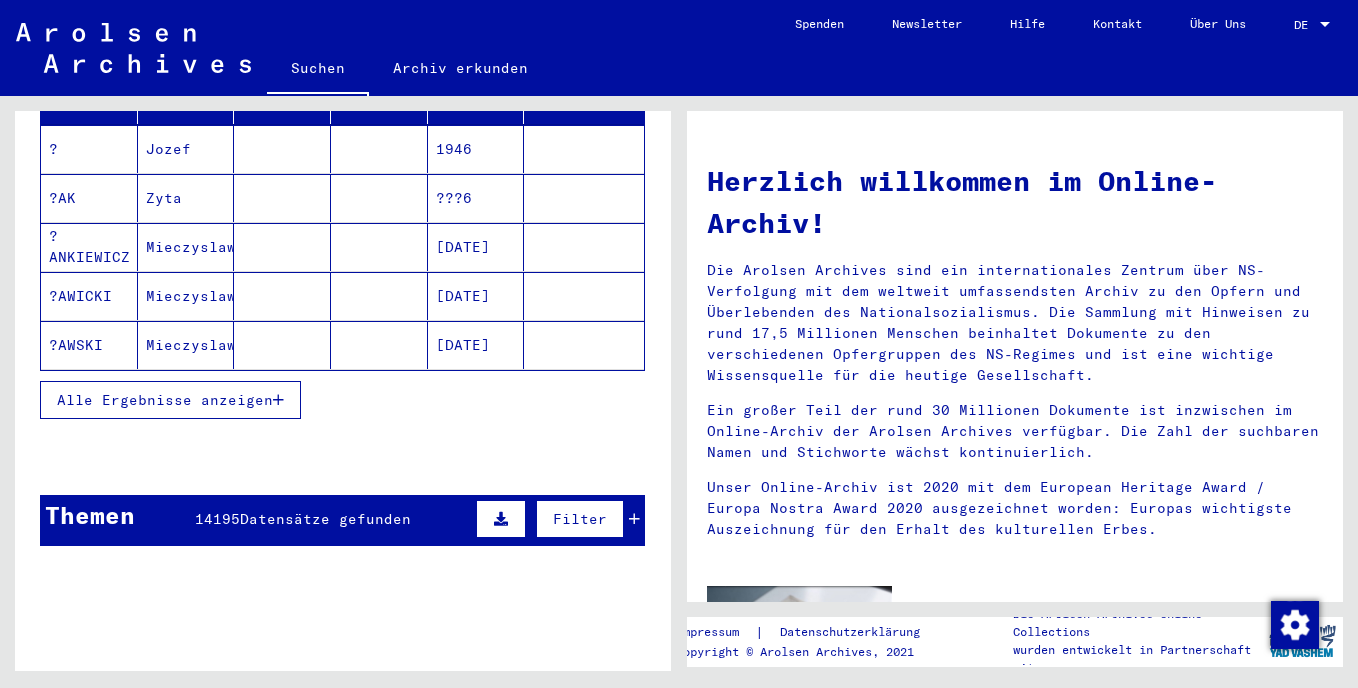 scroll, scrollTop: 300, scrollLeft: 0, axis: vertical 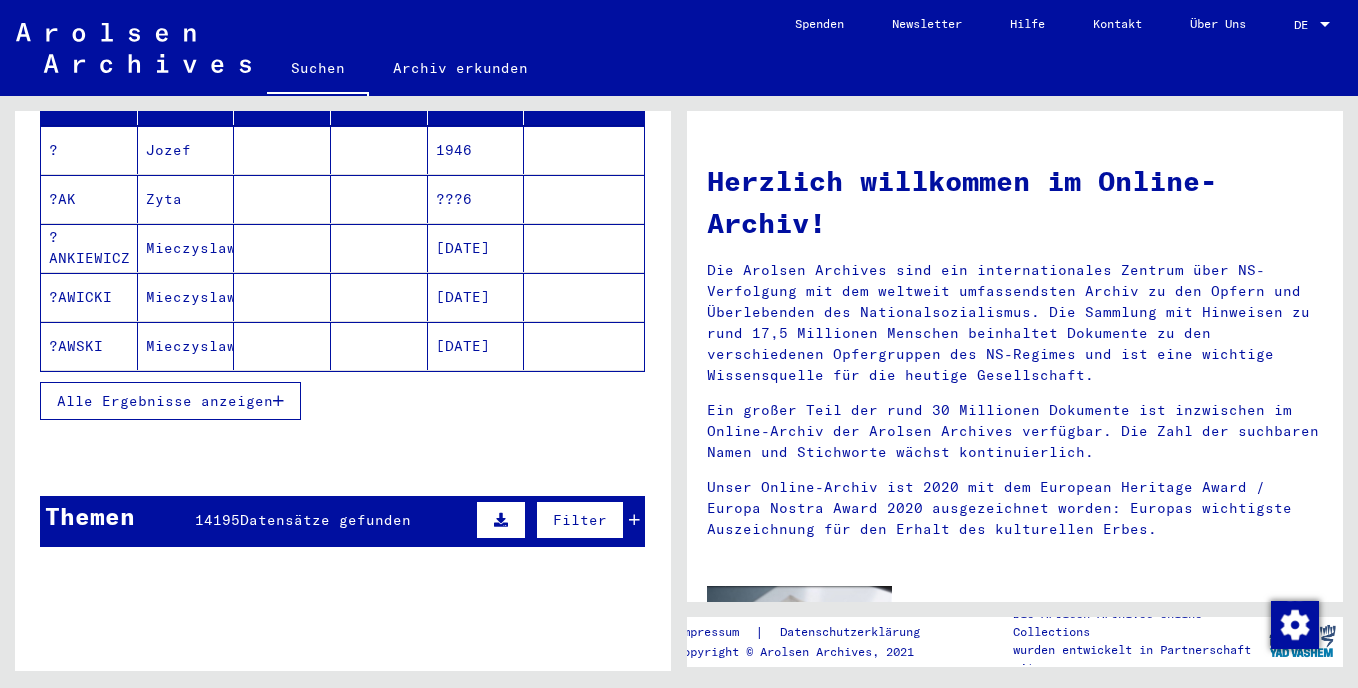click on "Alle Ergebnisse anzeigen" at bounding box center (170, 401) 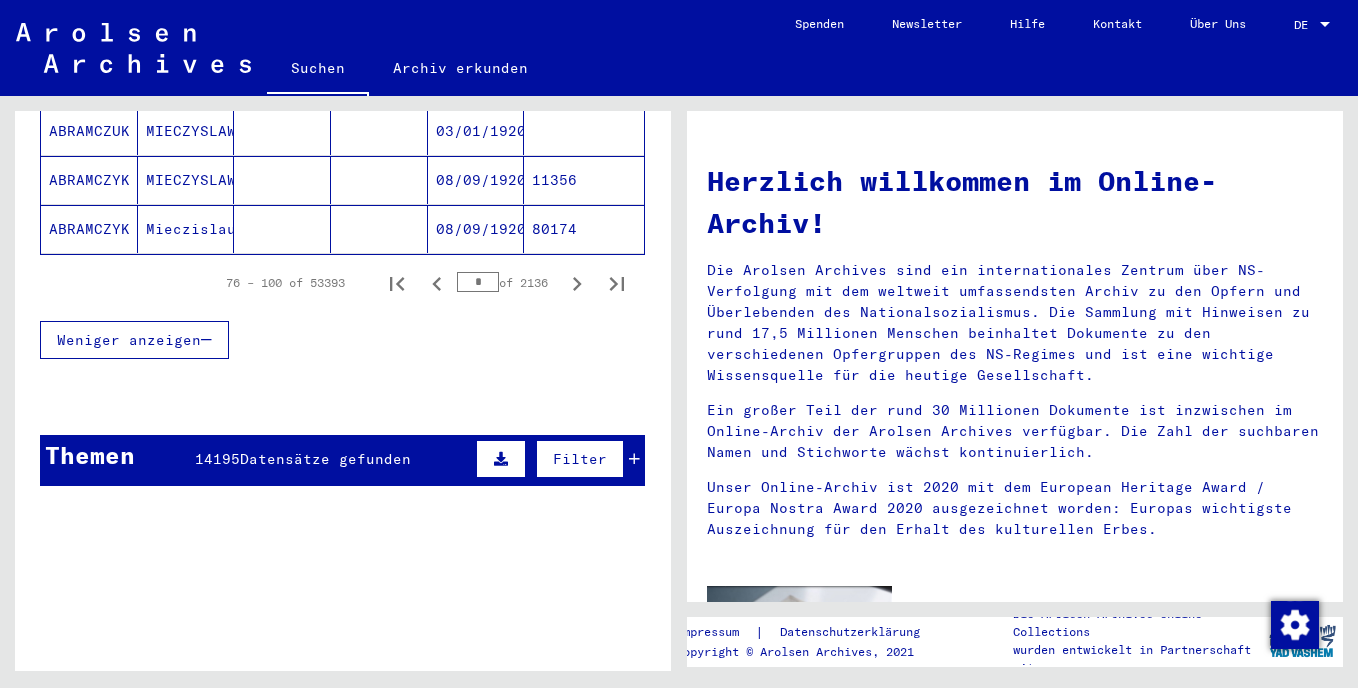 scroll, scrollTop: 1400, scrollLeft: 0, axis: vertical 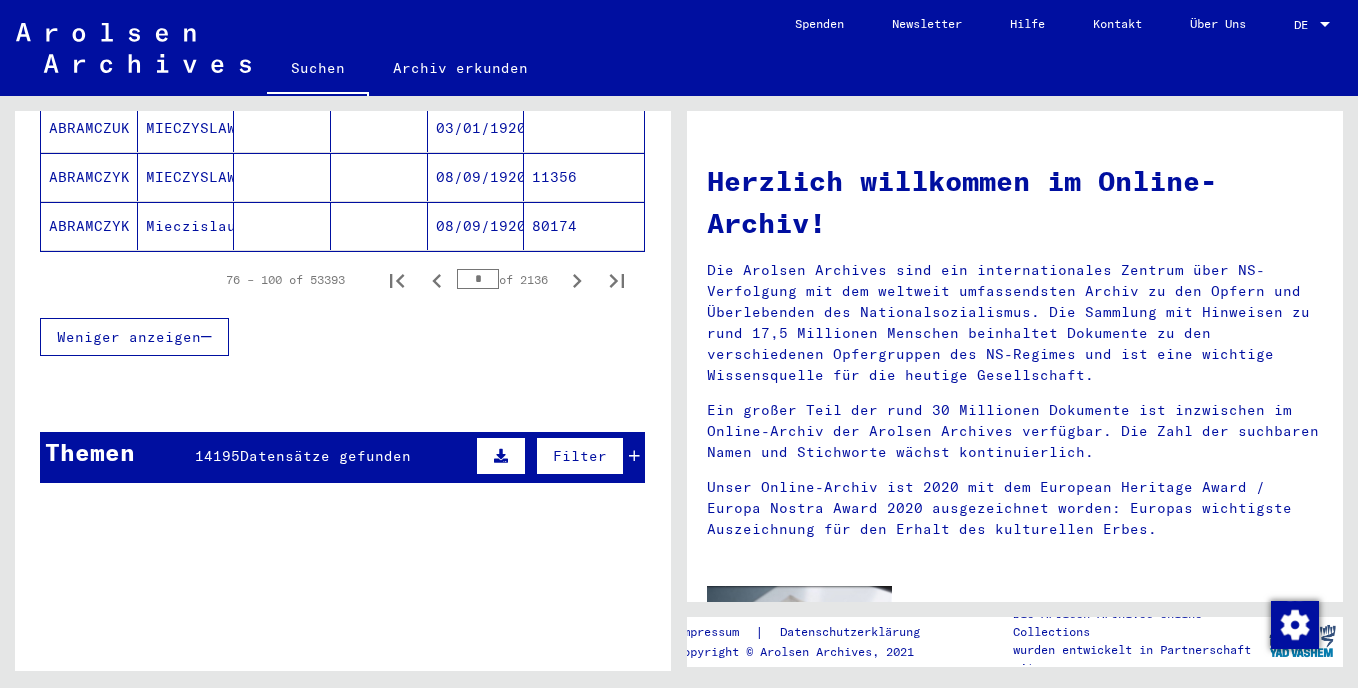 click on "Weniger anzeigen" at bounding box center [134, 337] 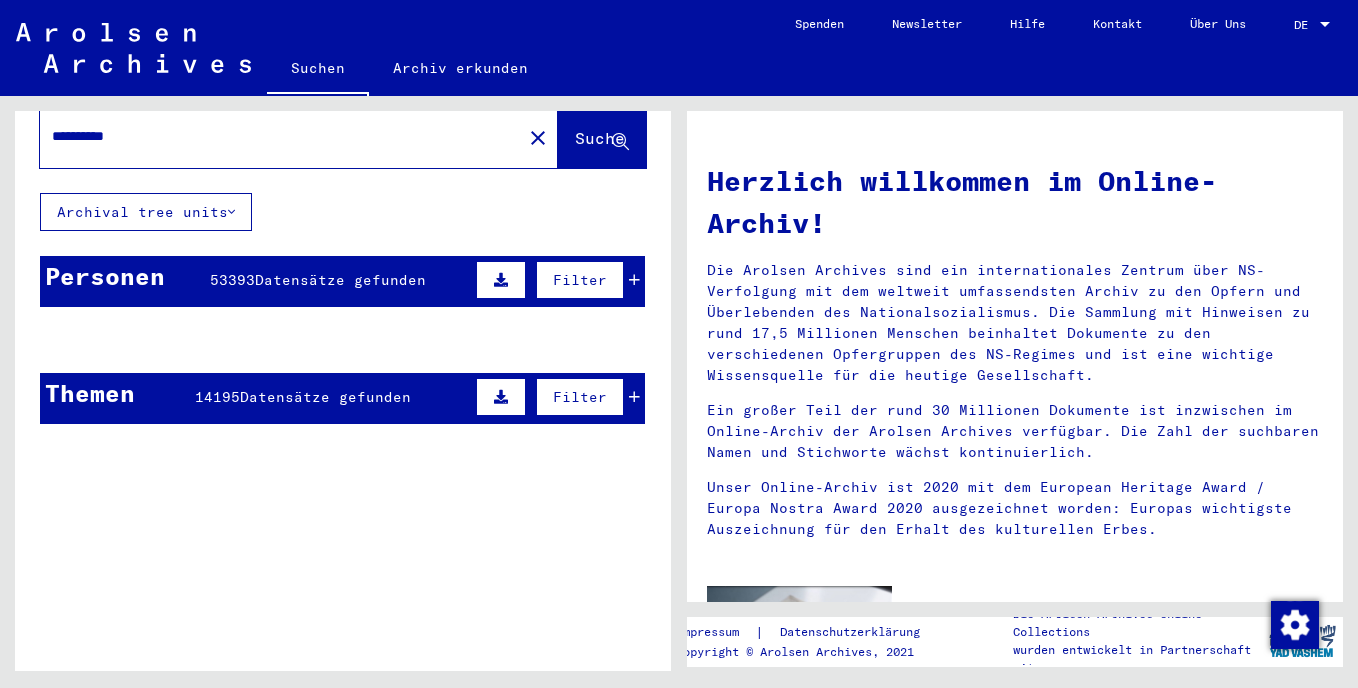 scroll, scrollTop: 0, scrollLeft: 0, axis: both 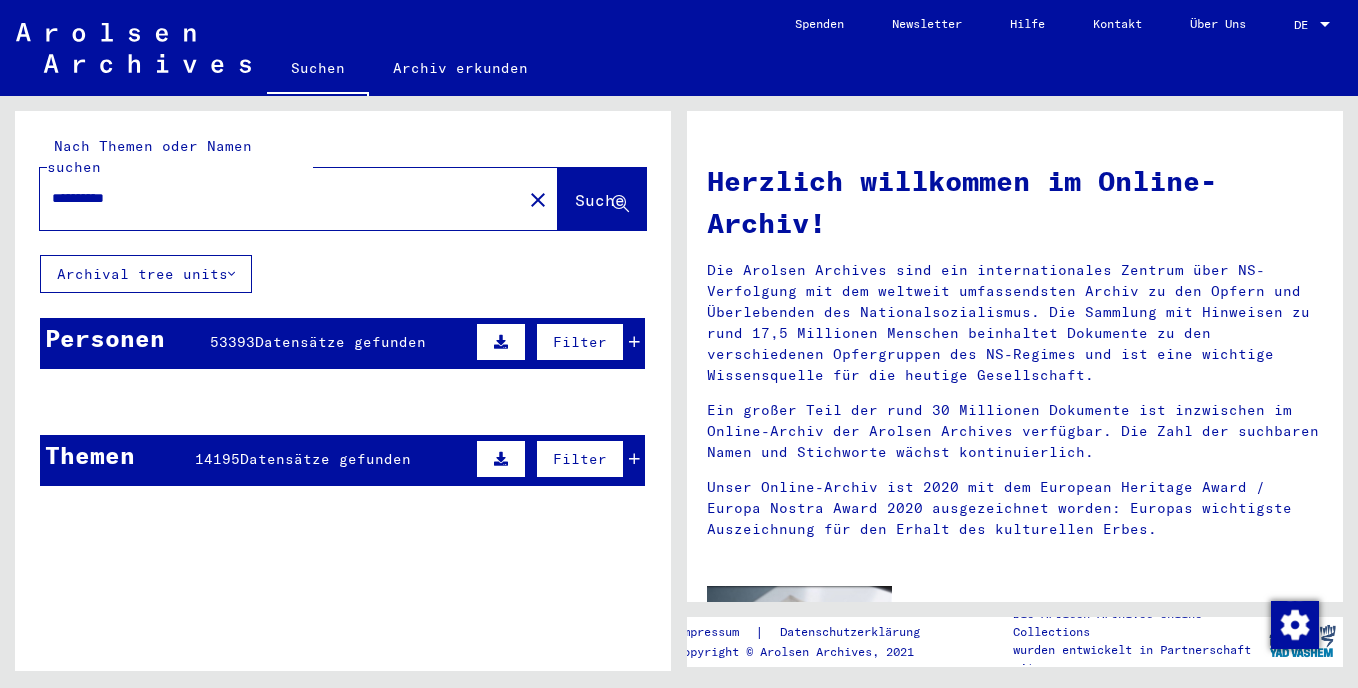 click on "Suche" 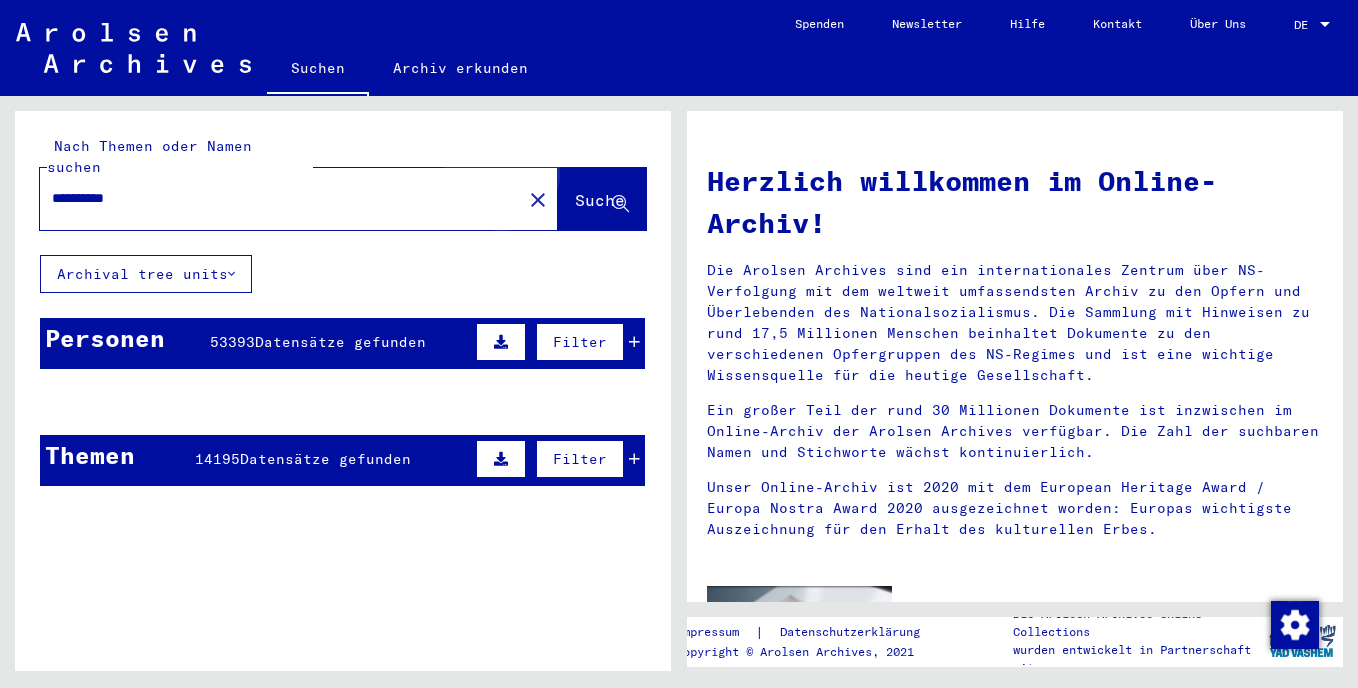 click on "Suche" 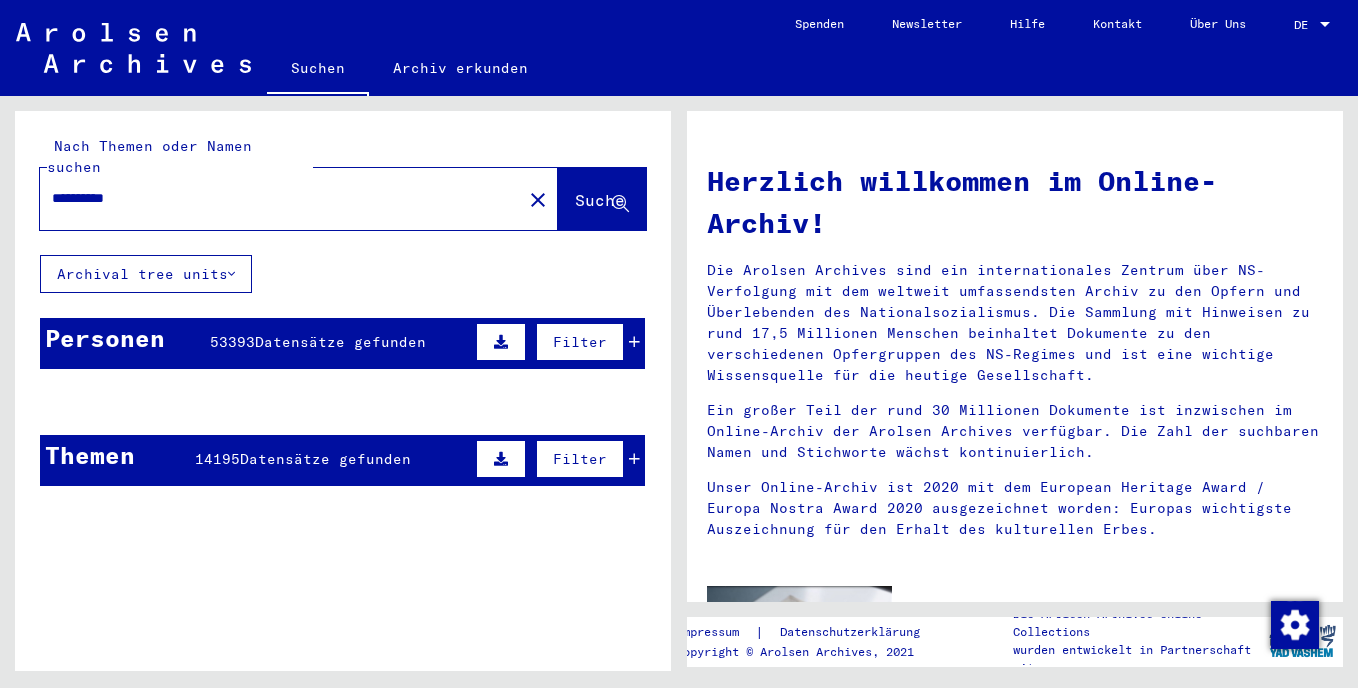 click 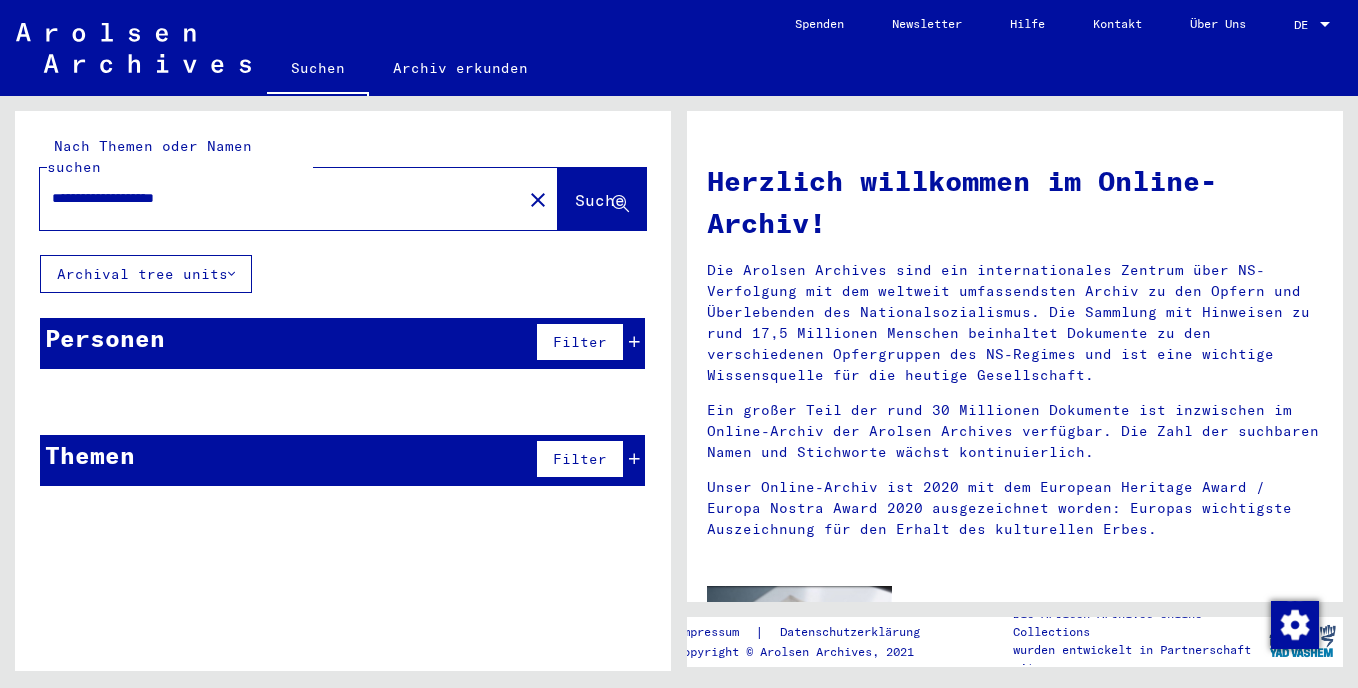 click on "**********" at bounding box center [275, 198] 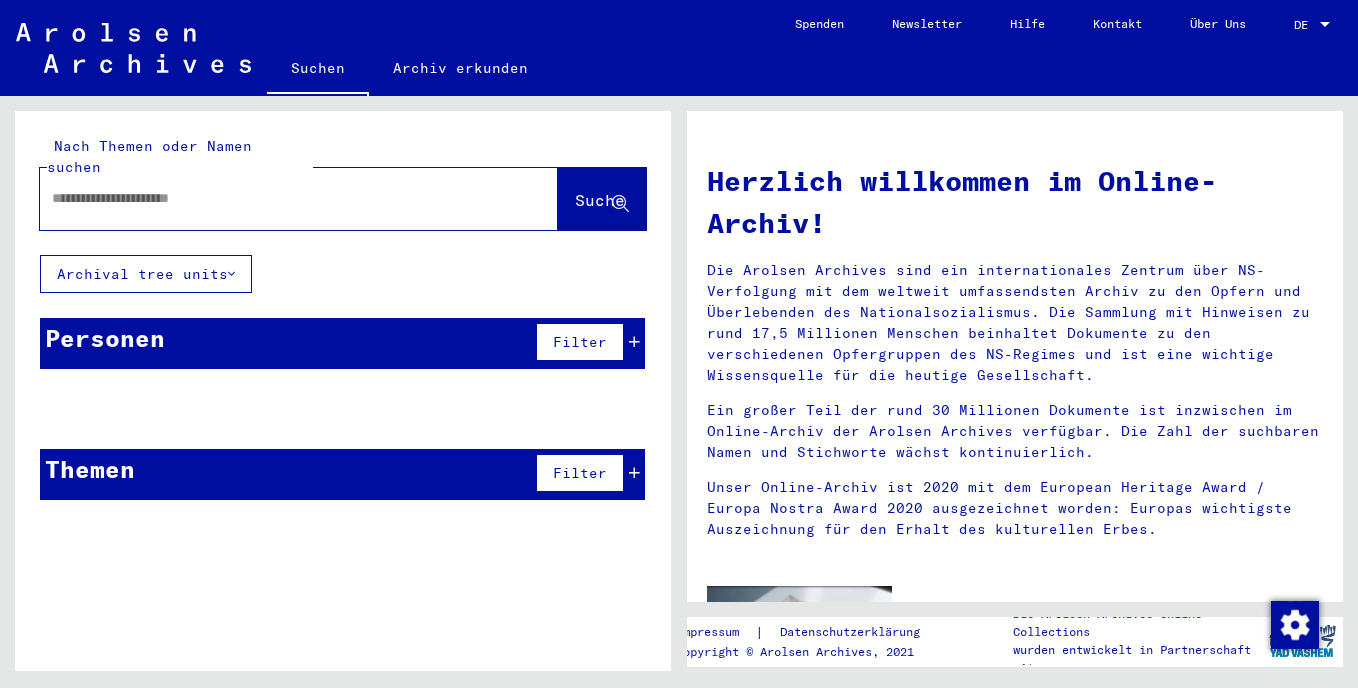 click at bounding box center (275, 198) 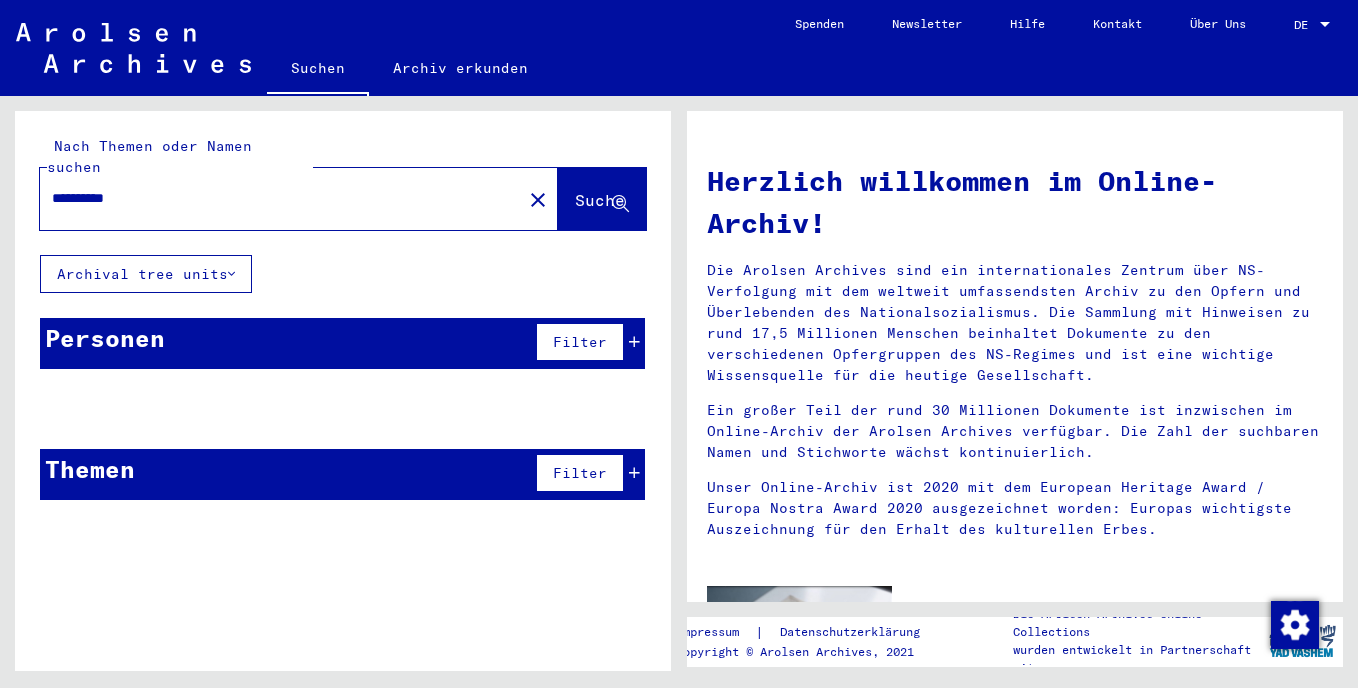 type on "**********" 